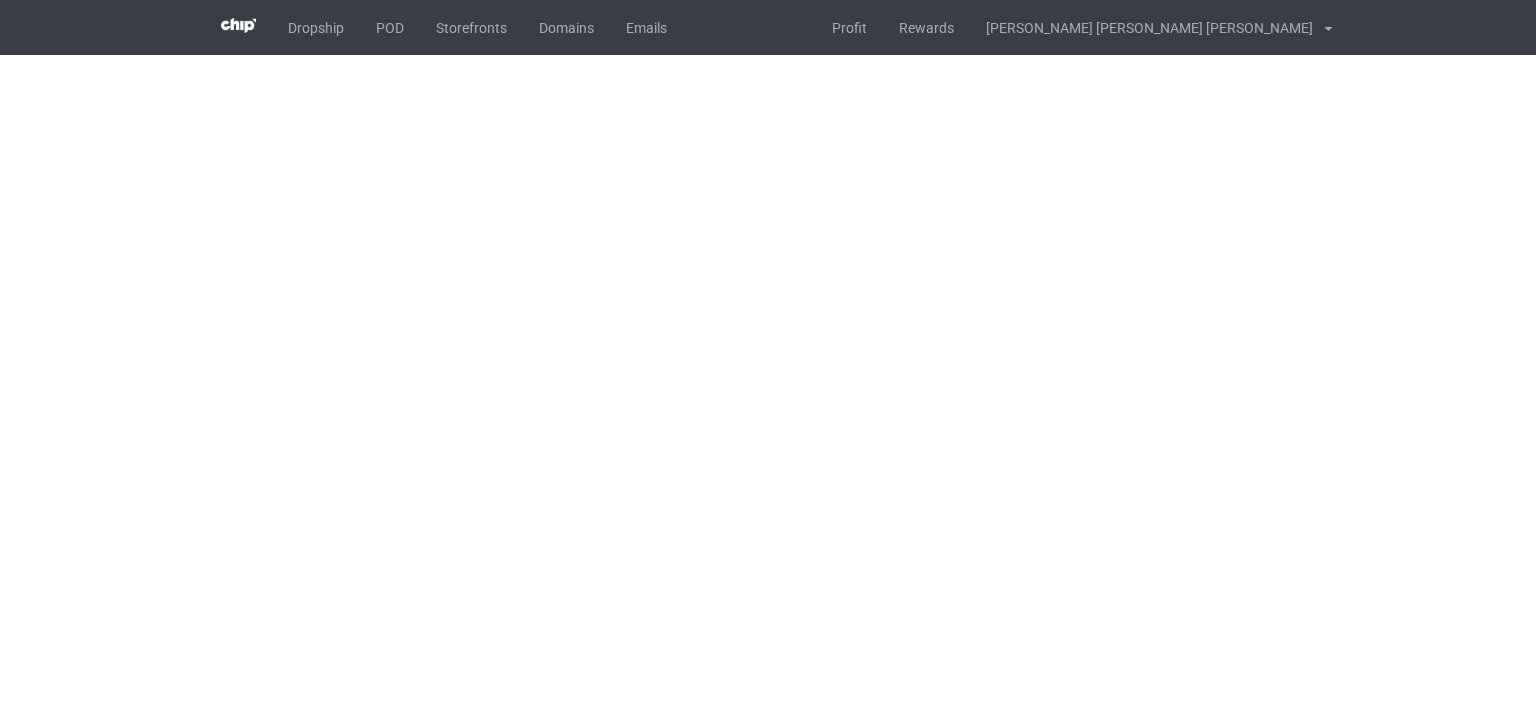 scroll, scrollTop: 0, scrollLeft: 0, axis: both 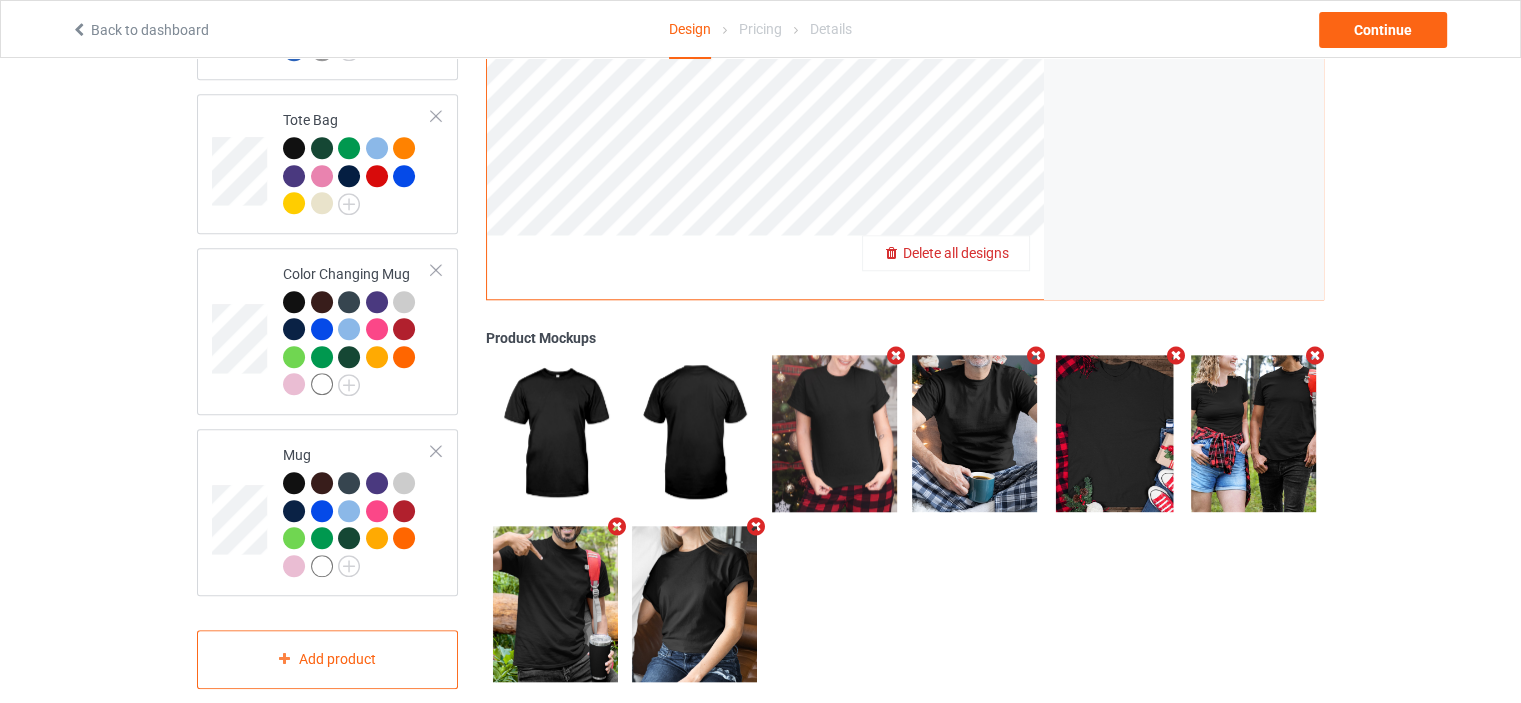 drag, startPoint x: 983, startPoint y: 234, endPoint x: 996, endPoint y: 229, distance: 13.928389 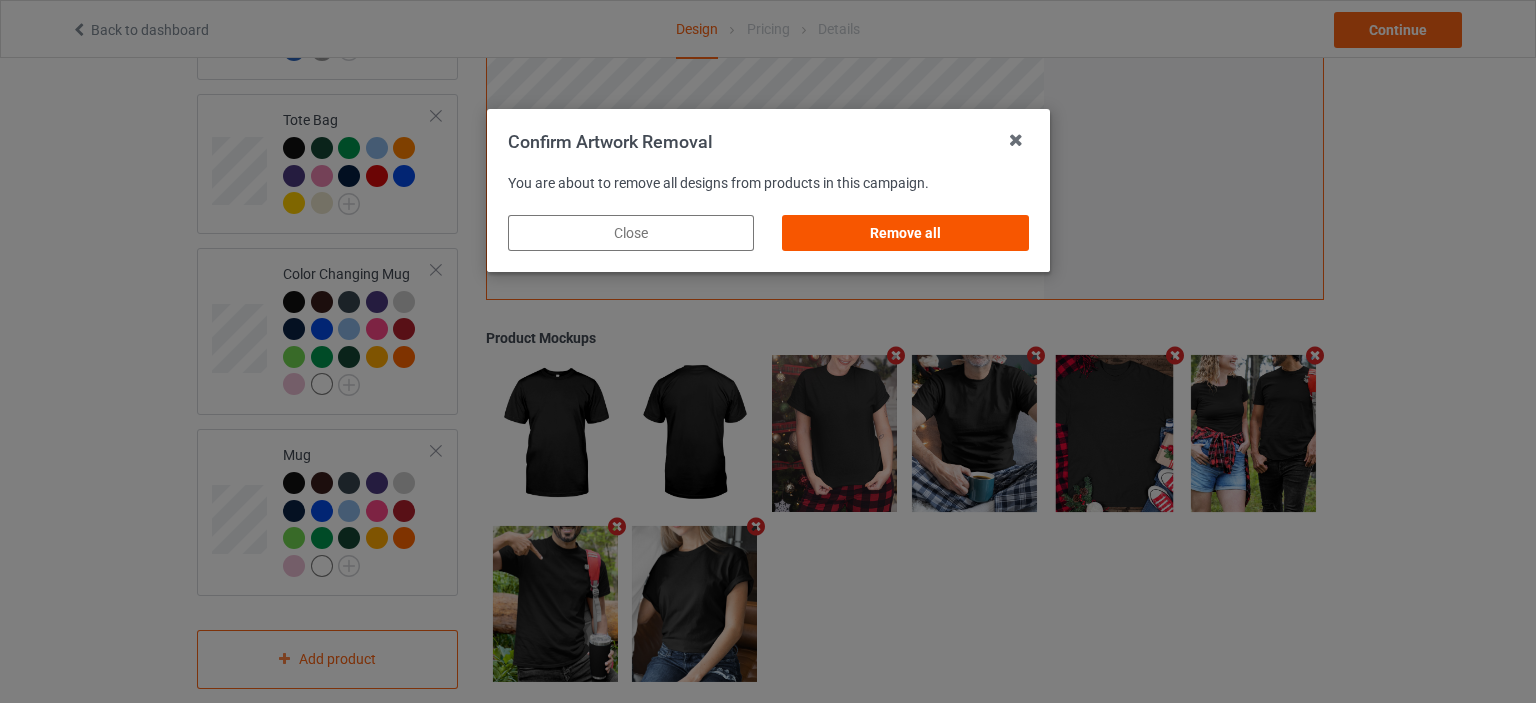 click on "Remove all" at bounding box center (905, 233) 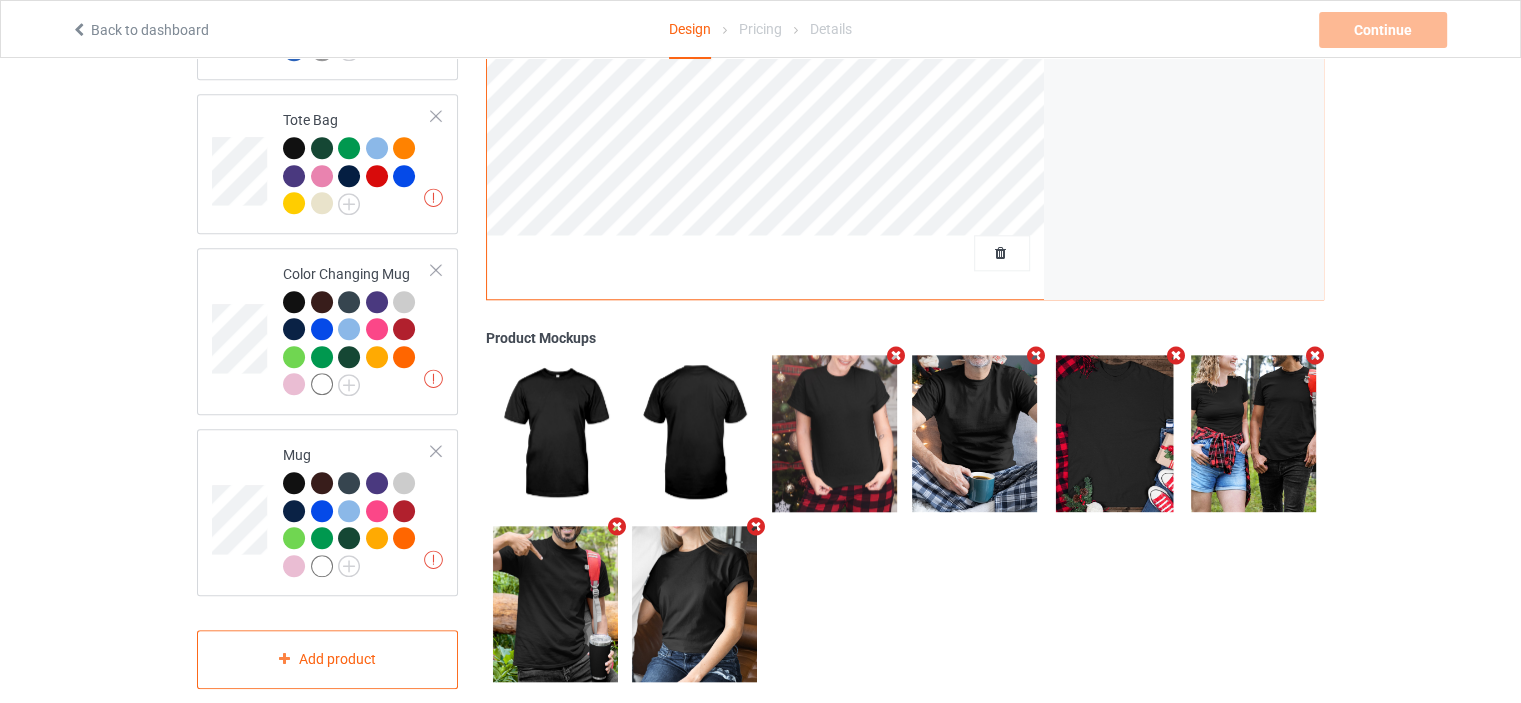scroll, scrollTop: 1258, scrollLeft: 0, axis: vertical 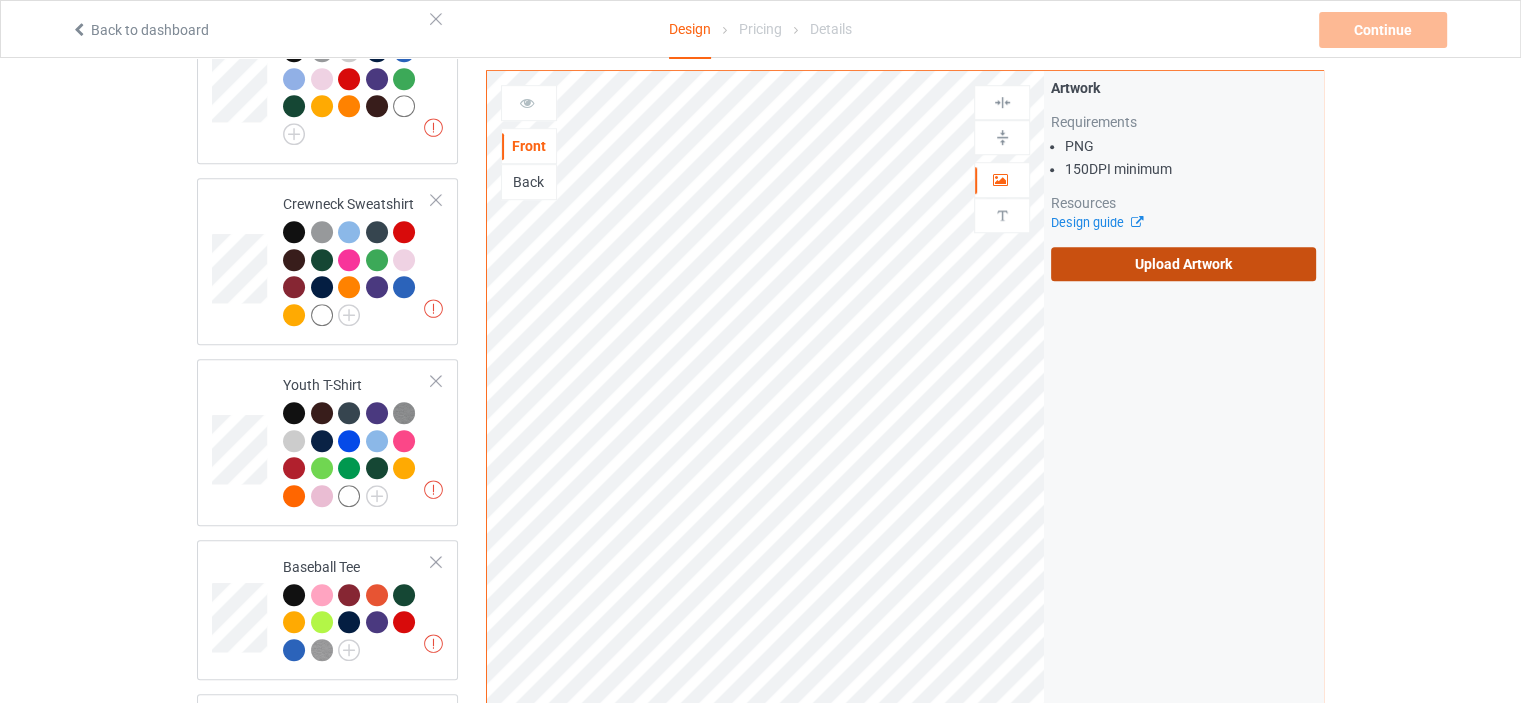 click on "Upload Artwork" at bounding box center [1183, 264] 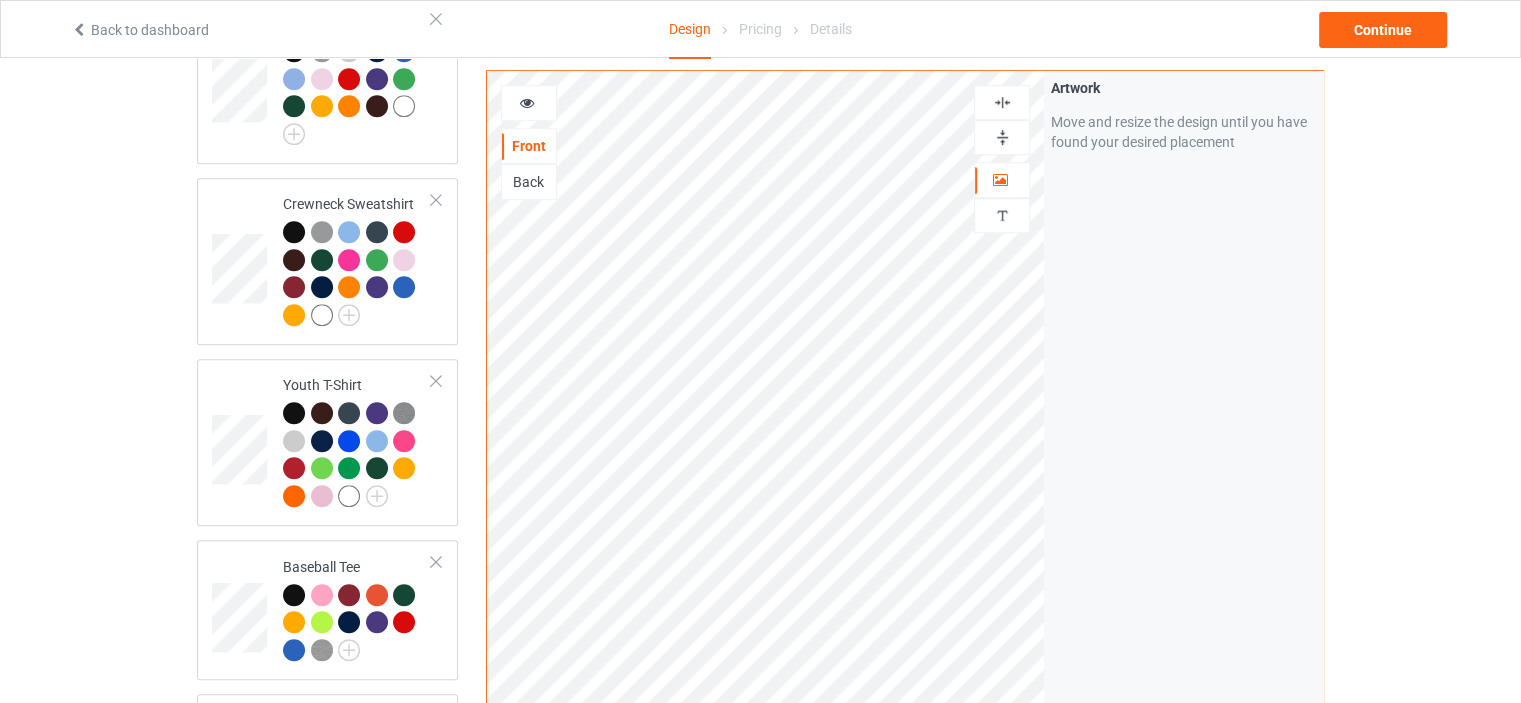 click at bounding box center [1002, 137] 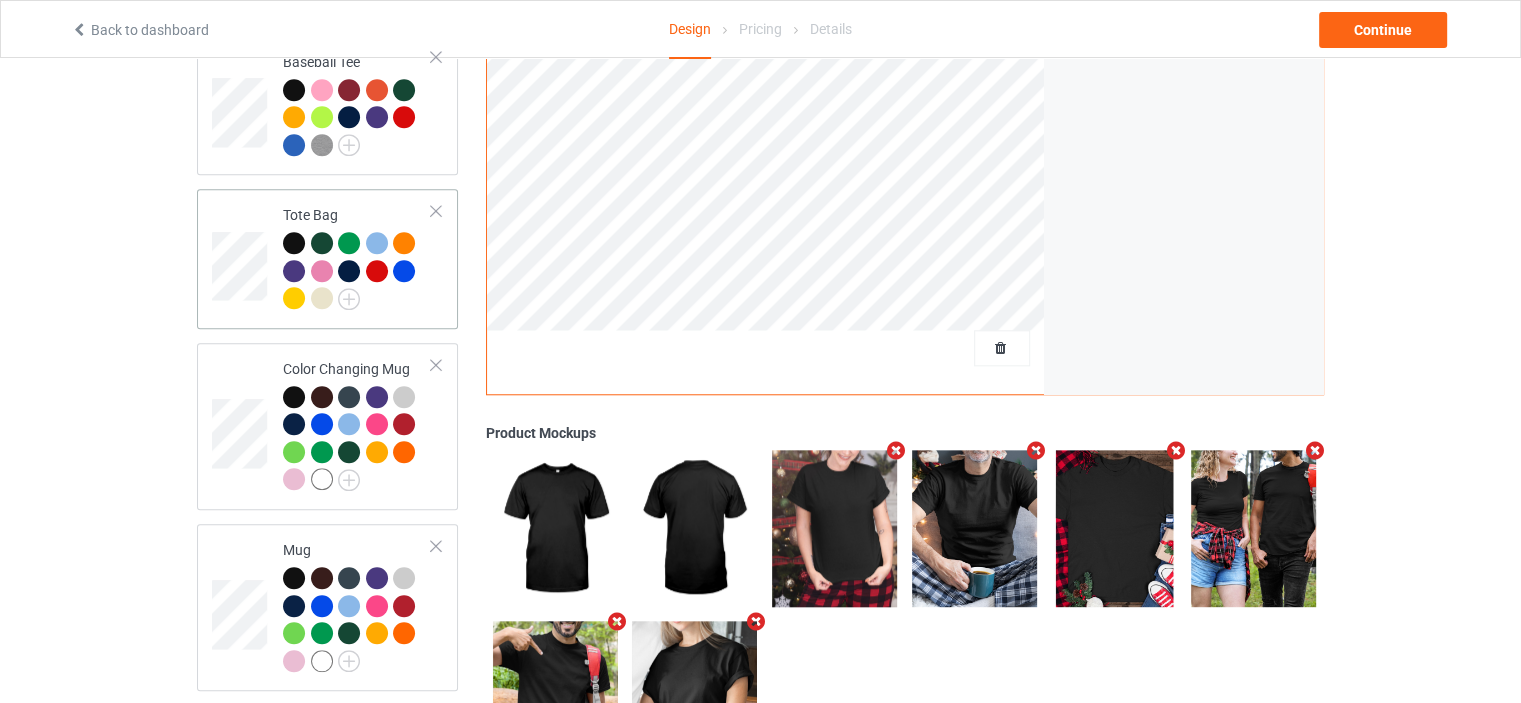 scroll, scrollTop: 1858, scrollLeft: 0, axis: vertical 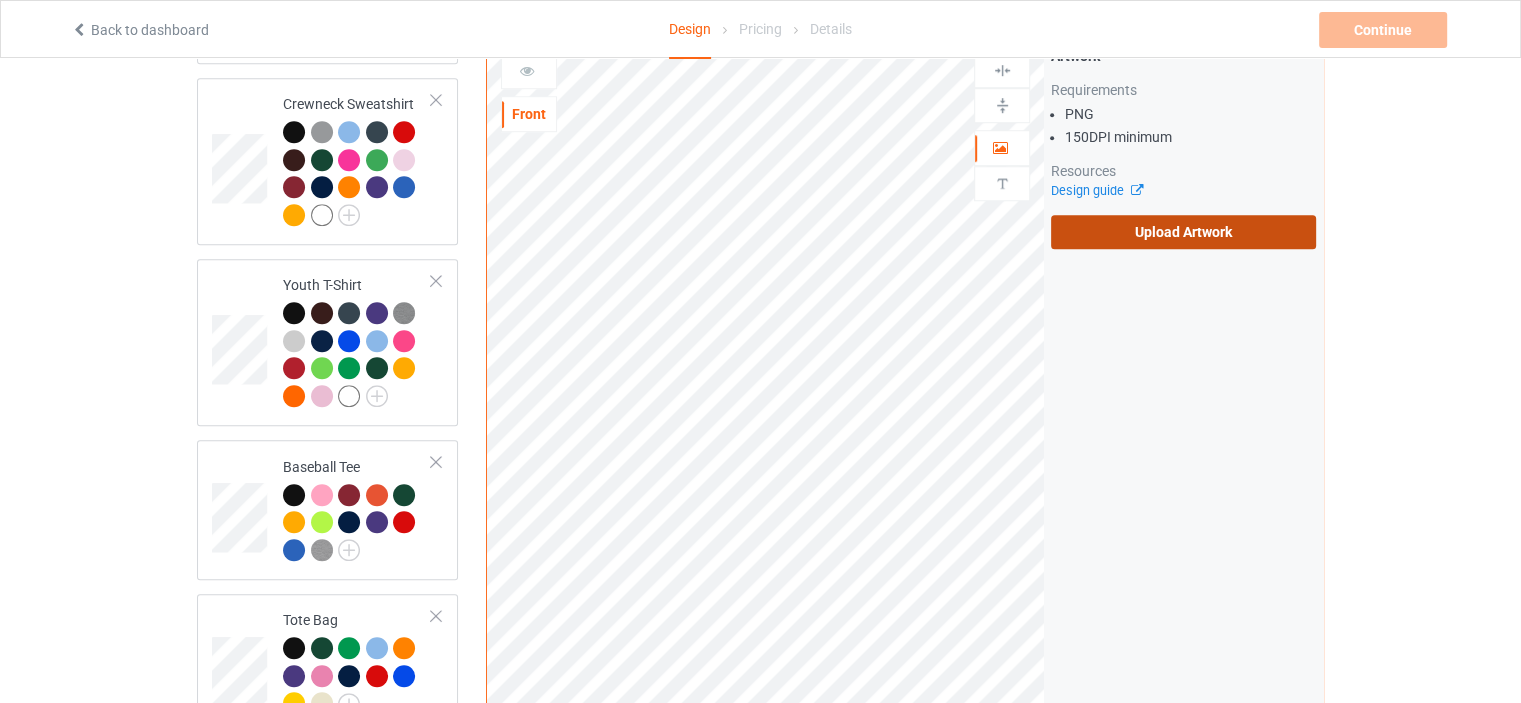 click on "Upload Artwork" at bounding box center (1183, 232) 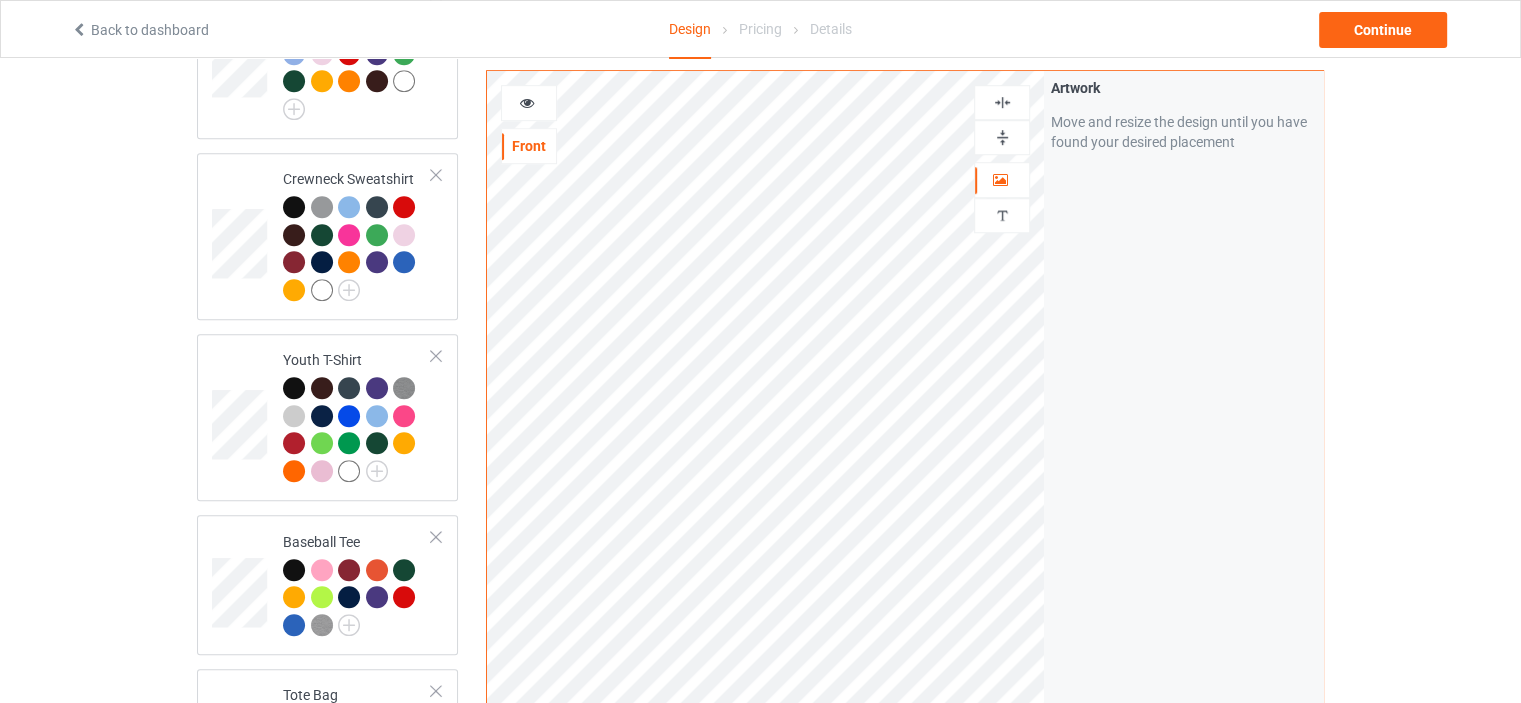 scroll, scrollTop: 1158, scrollLeft: 0, axis: vertical 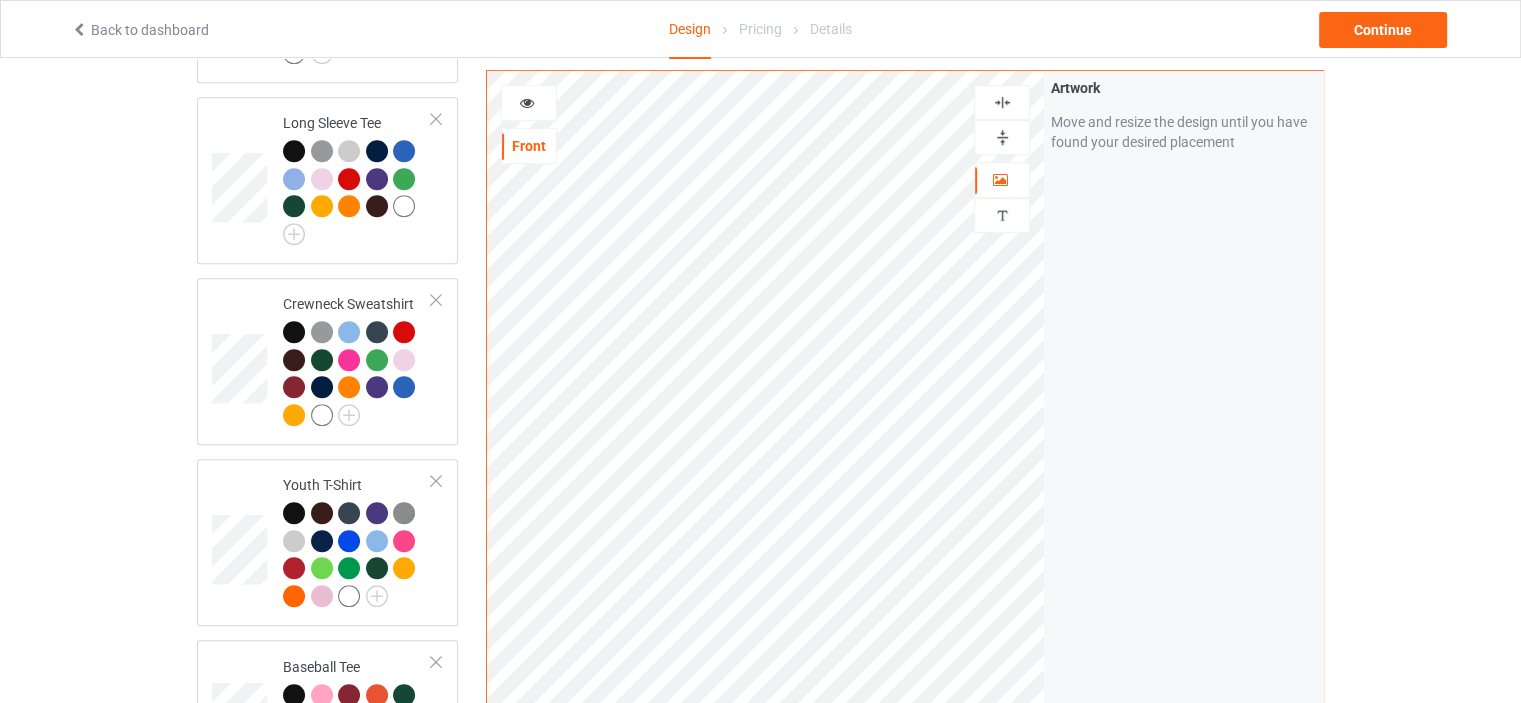 click at bounding box center [1002, 102] 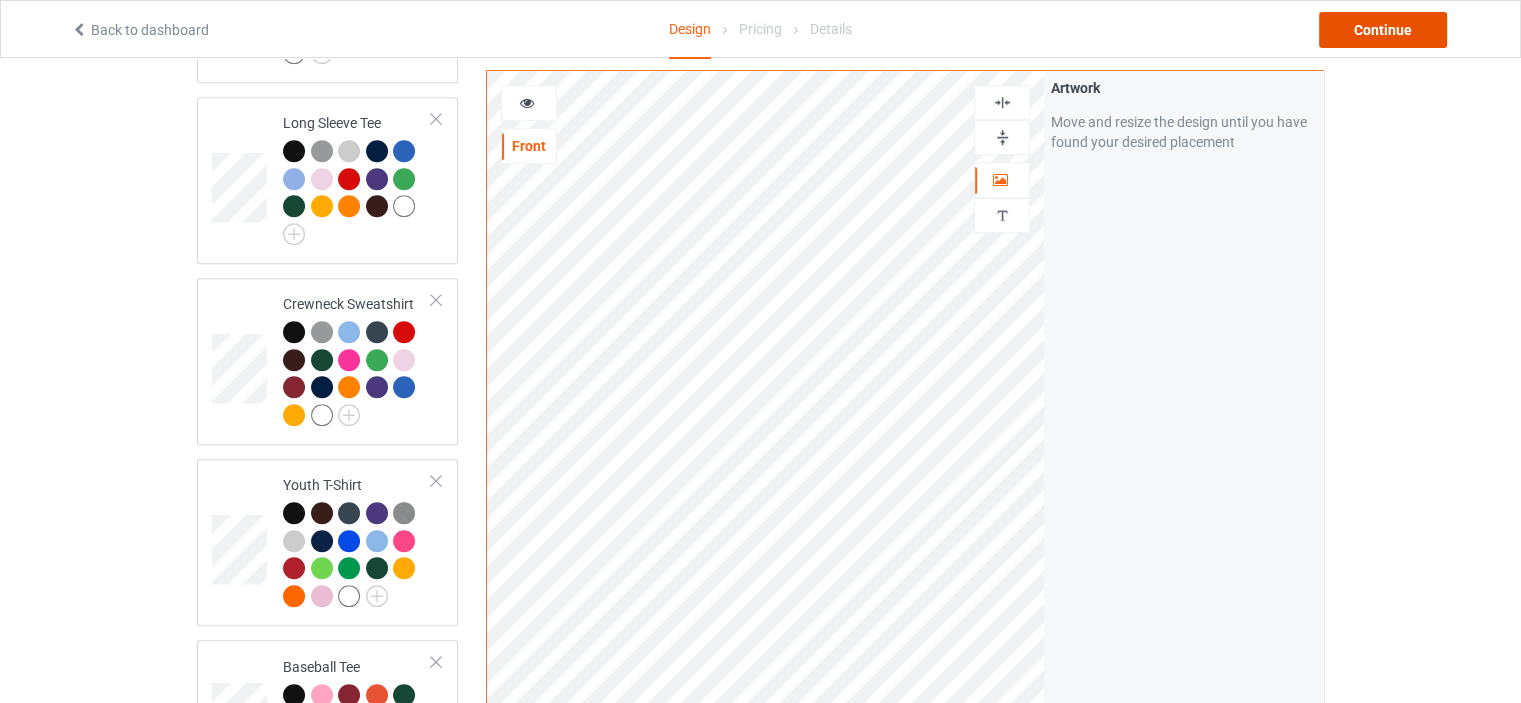 click on "Continue" at bounding box center [1383, 30] 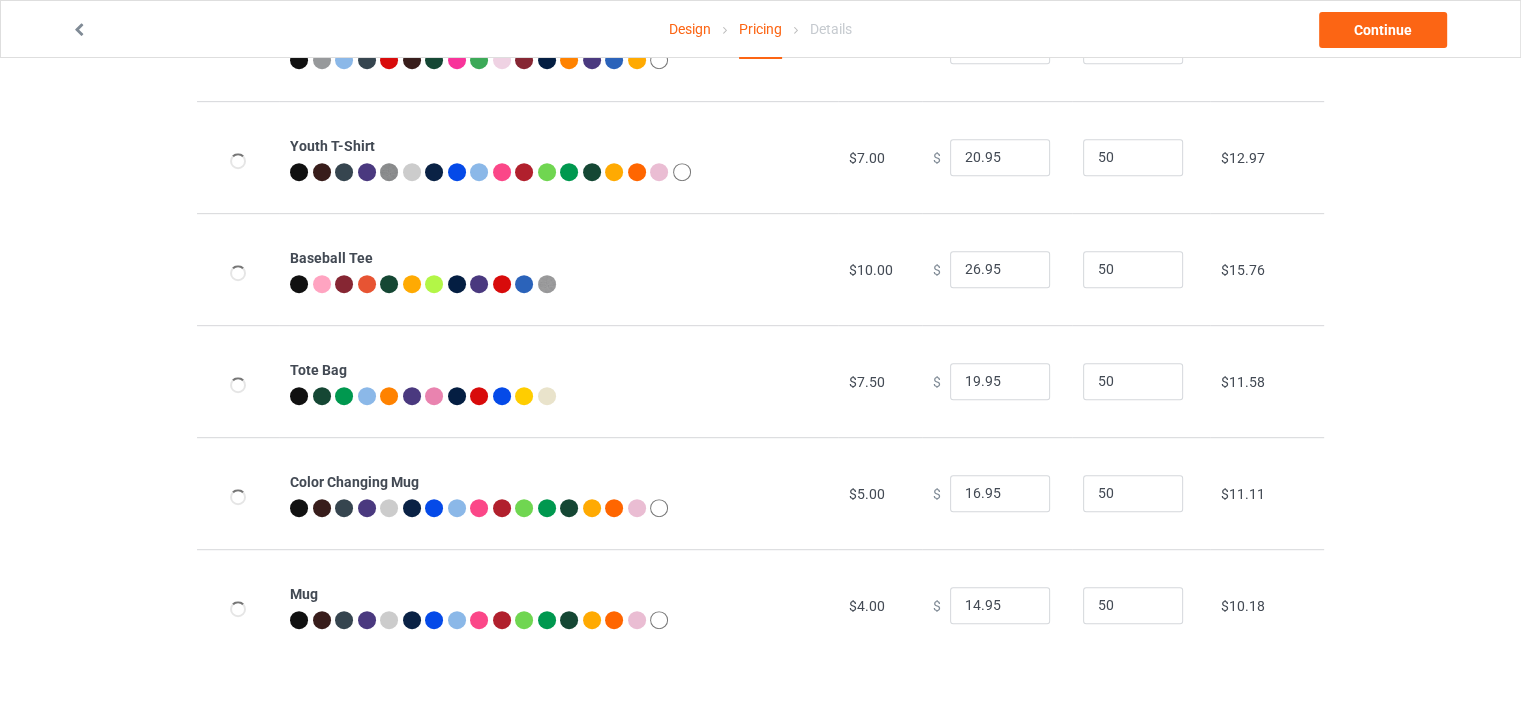 scroll, scrollTop: 0, scrollLeft: 0, axis: both 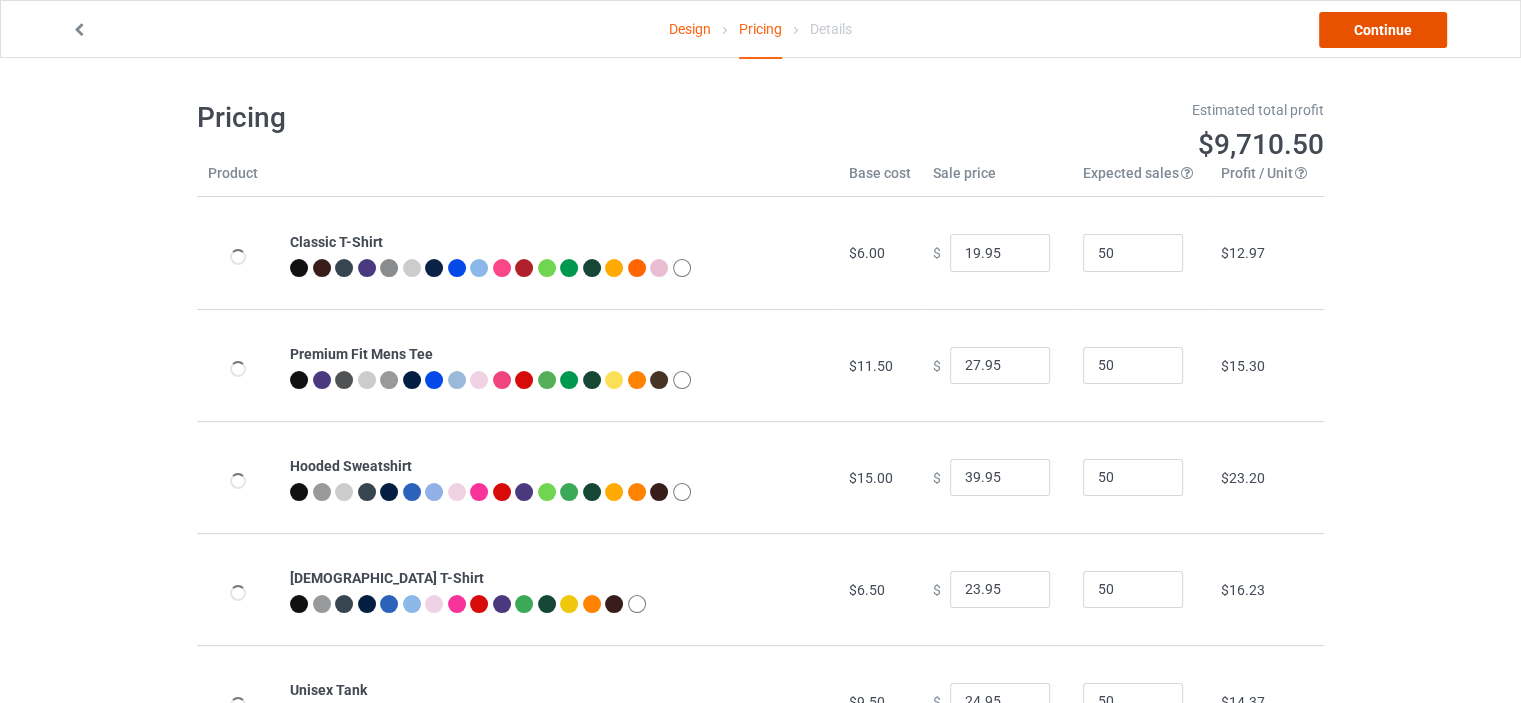click on "Continue" at bounding box center [1383, 30] 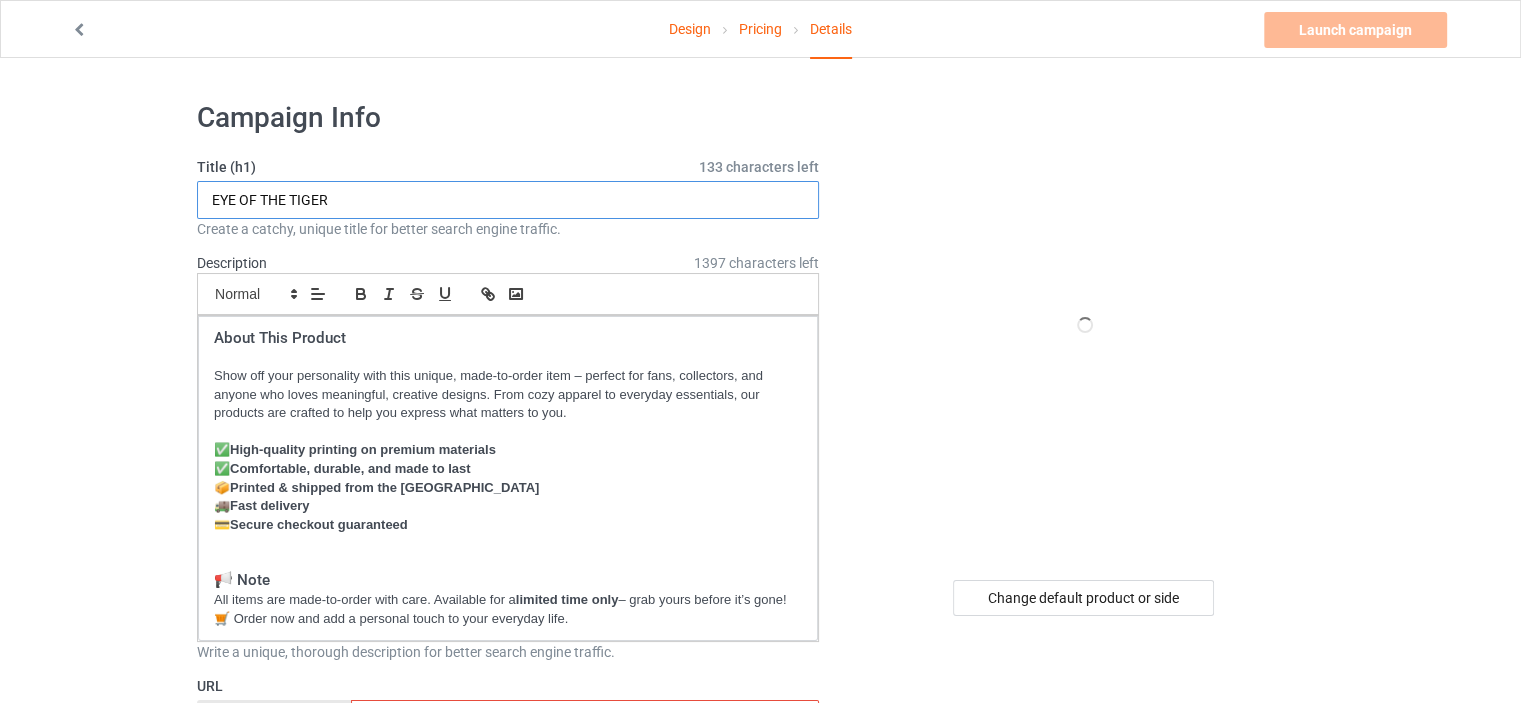 click on "EYE OF THE TIGER" at bounding box center [508, 200] 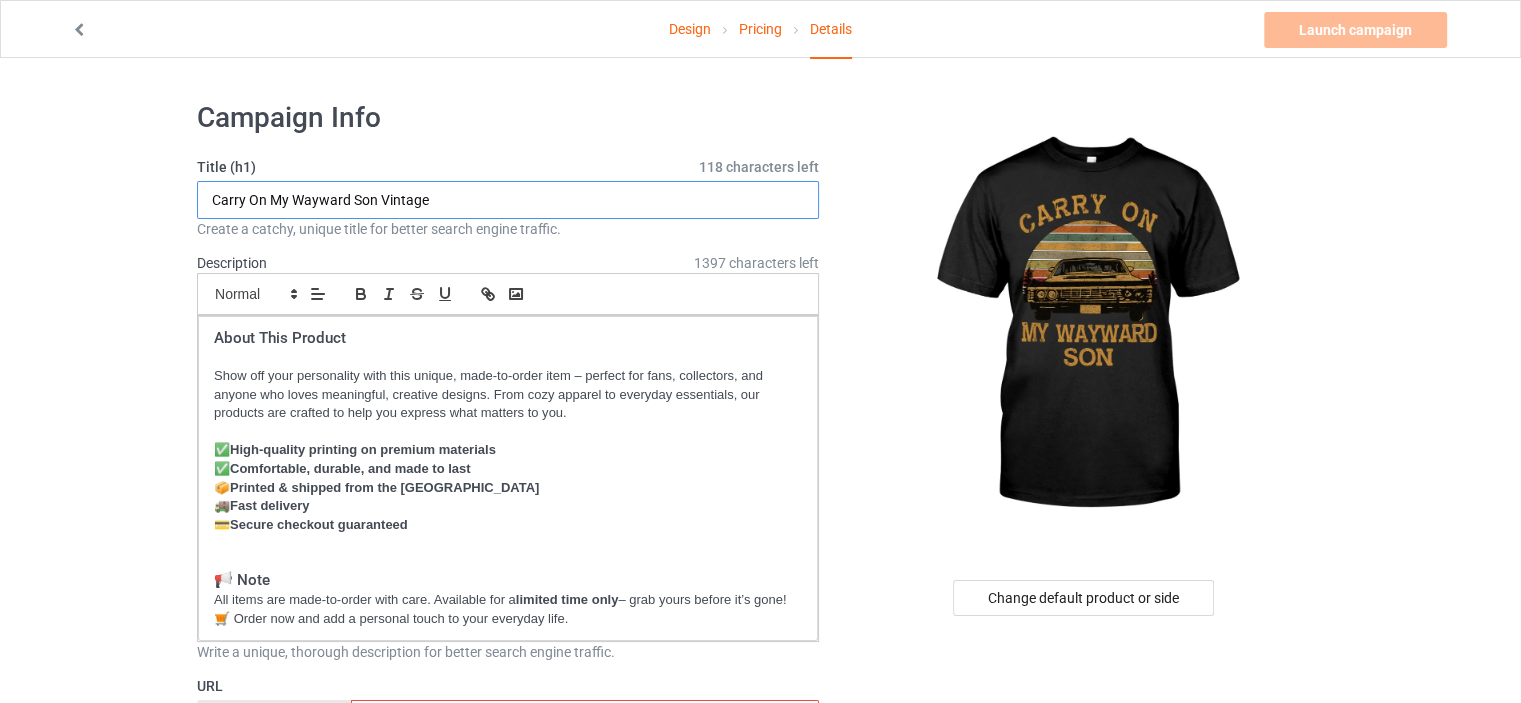 click on "Carry On My Wayward Son Vintage" at bounding box center [508, 200] 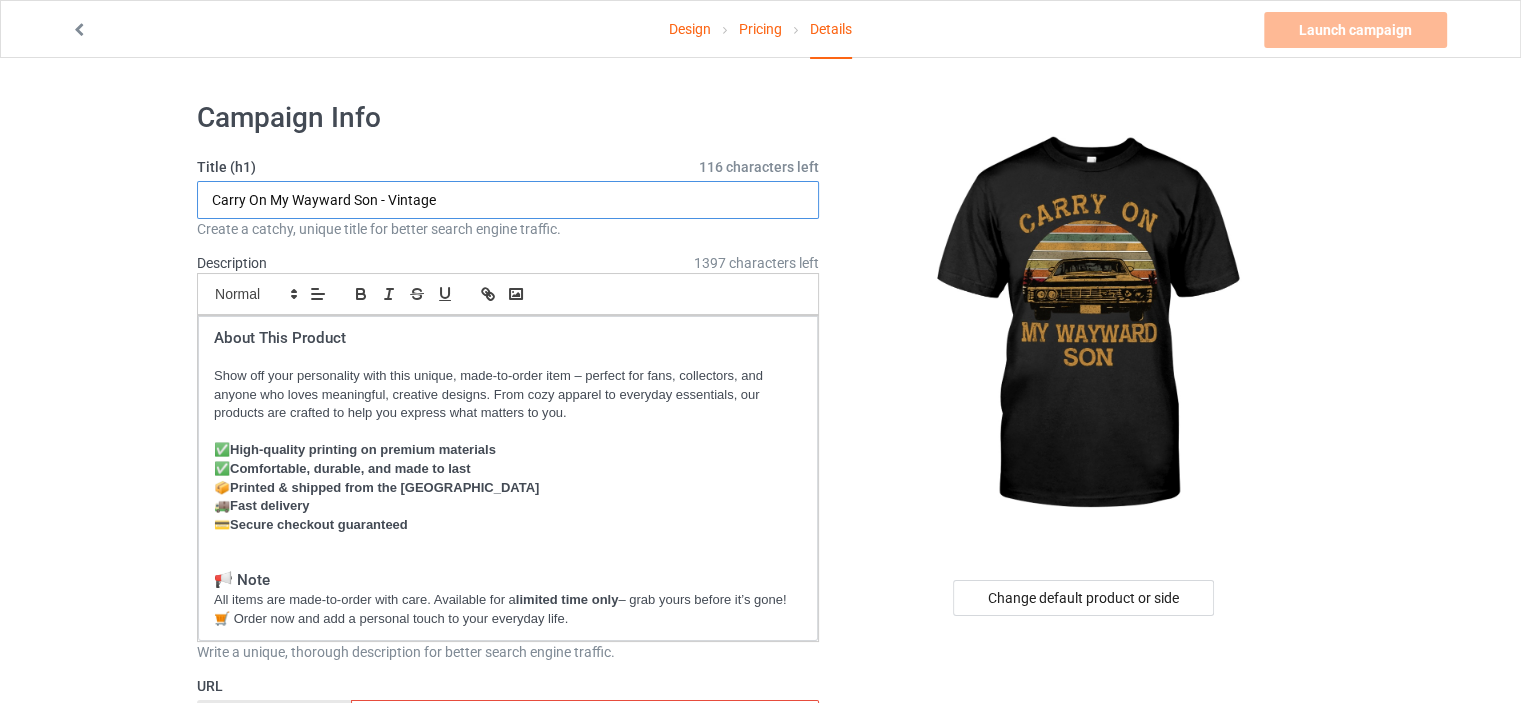 click on "Carry On My Wayward Son - Vintage" at bounding box center (508, 200) 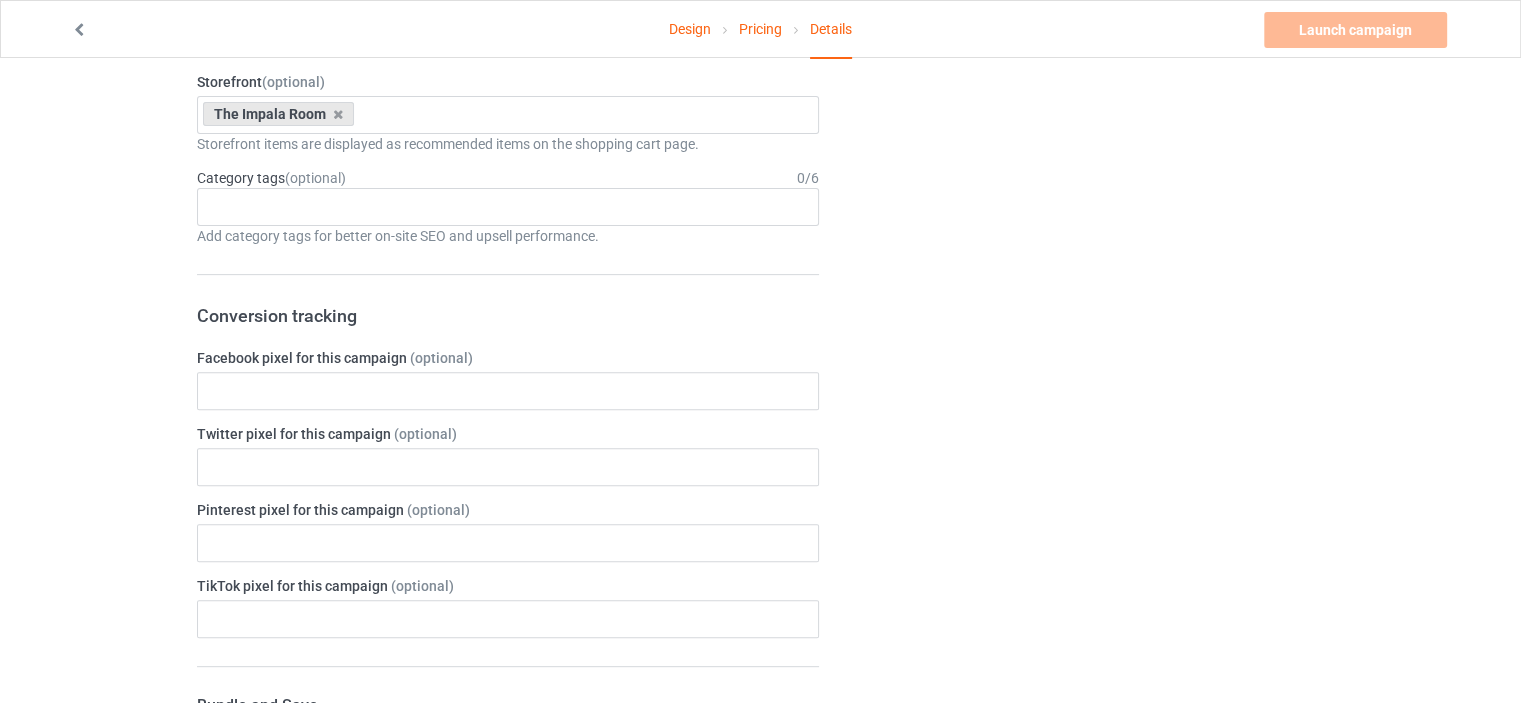 scroll, scrollTop: 500, scrollLeft: 0, axis: vertical 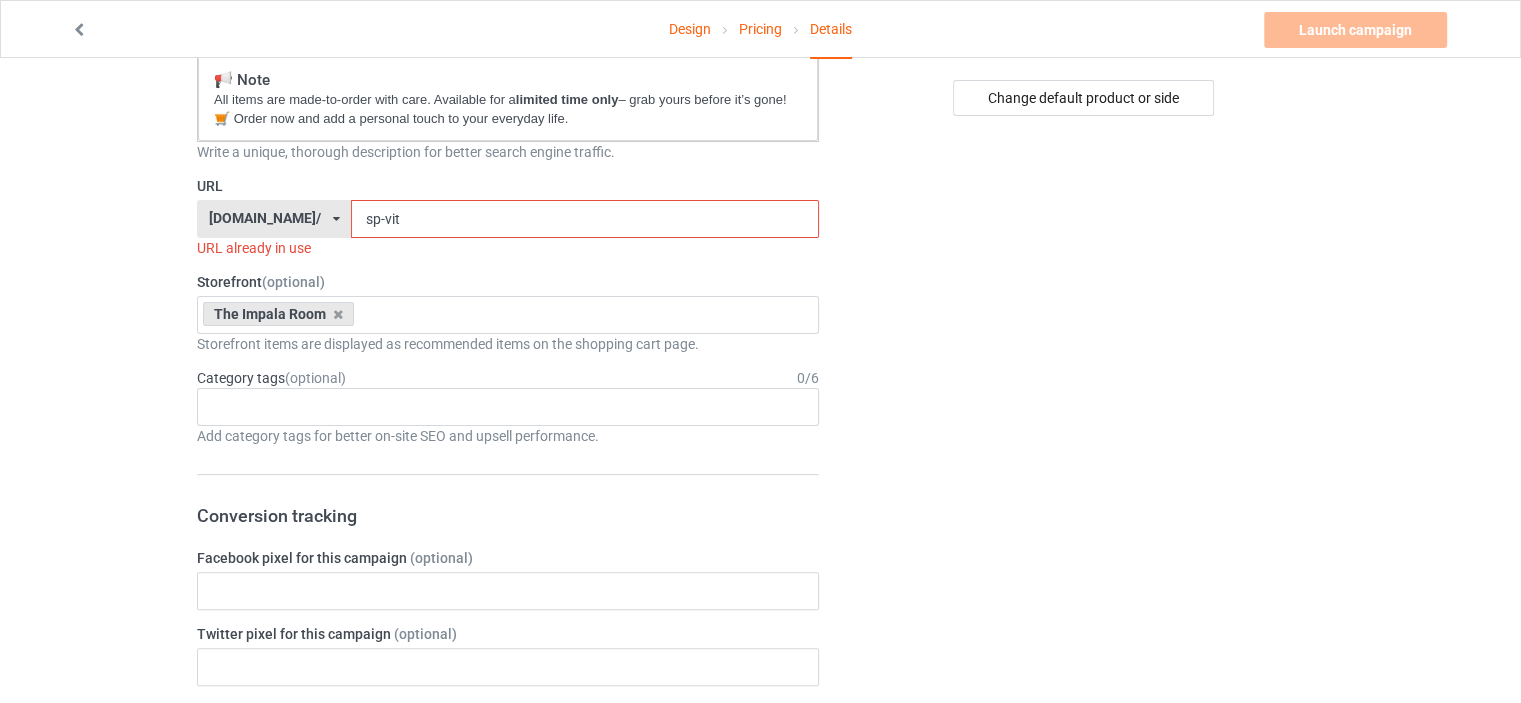 type on "Carry On My Wayward Son - Vintage" 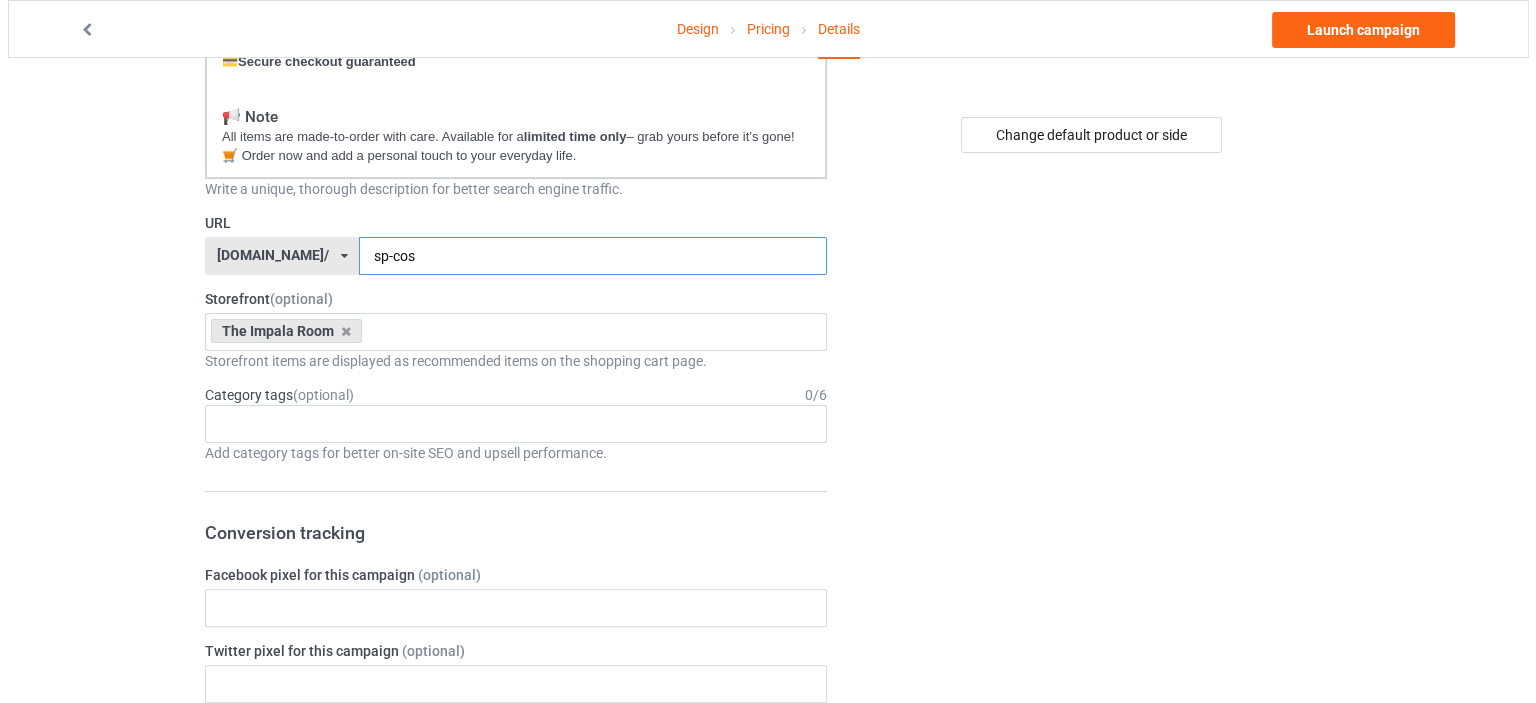 scroll, scrollTop: 0, scrollLeft: 0, axis: both 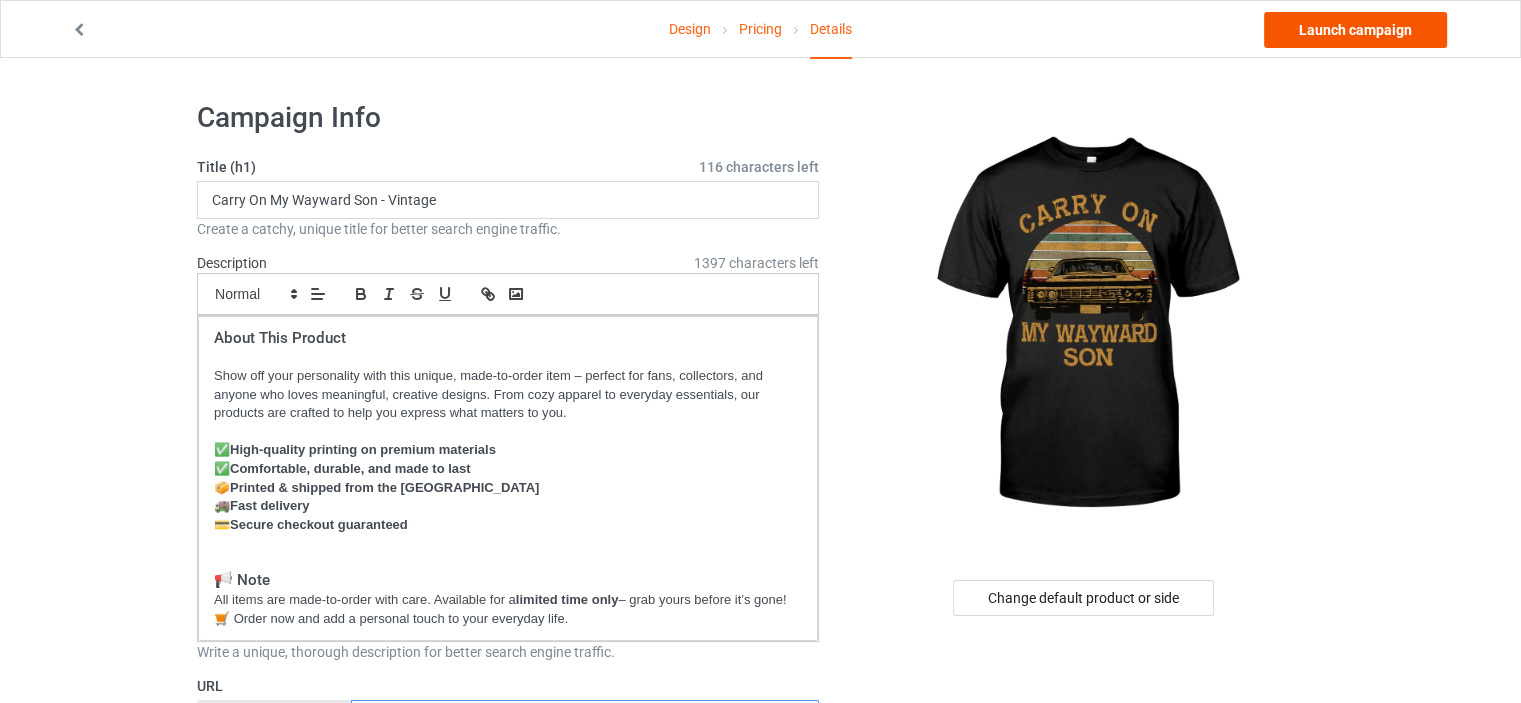 type on "sp-cos" 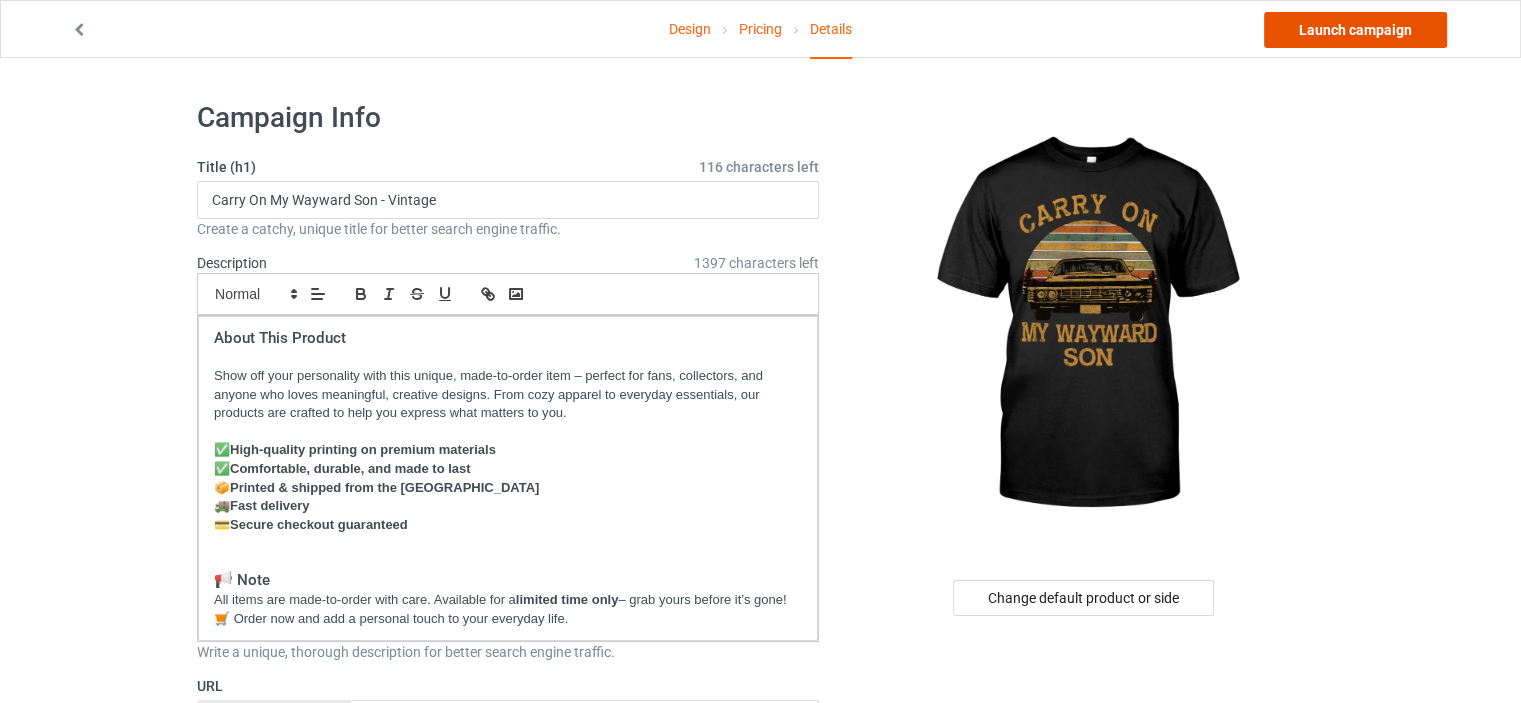 click on "Launch campaign" at bounding box center (1355, 30) 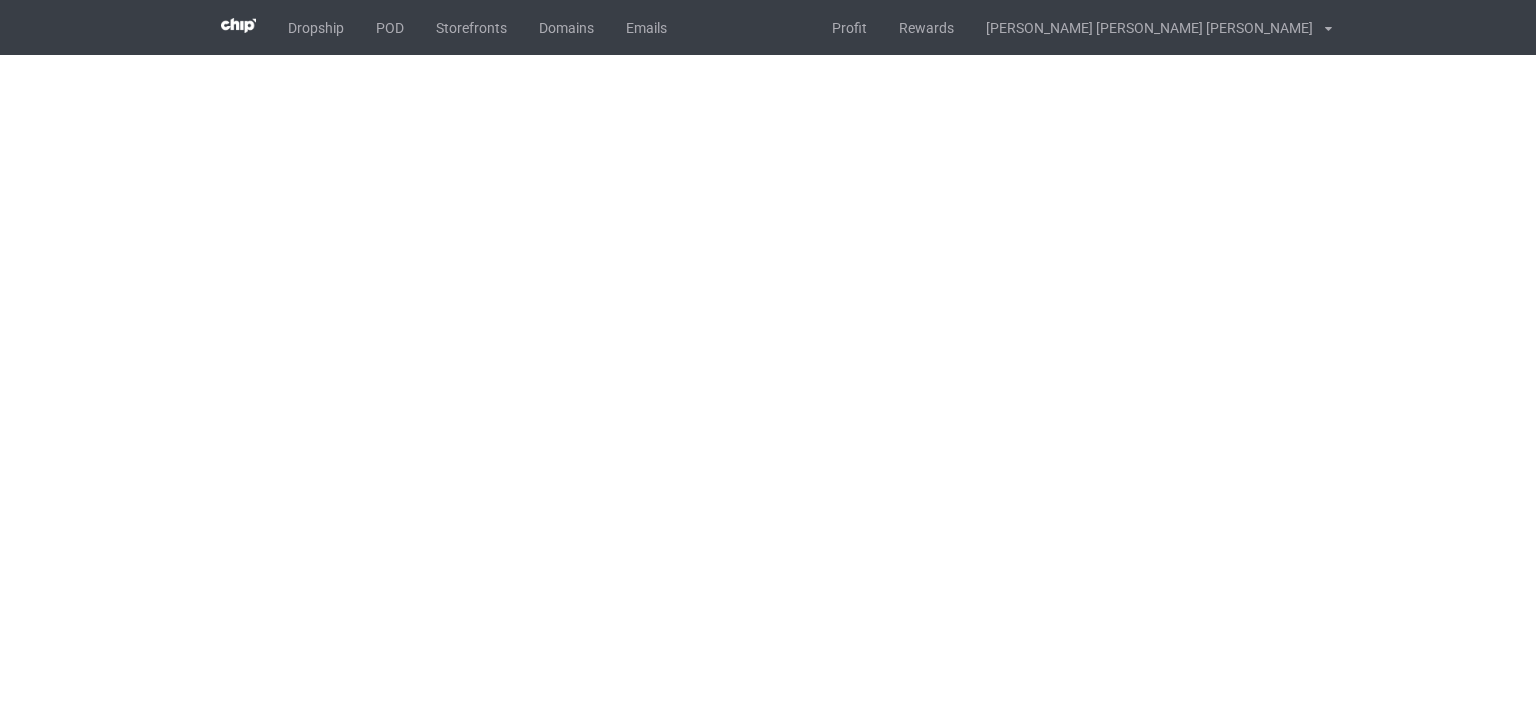 scroll, scrollTop: 0, scrollLeft: 0, axis: both 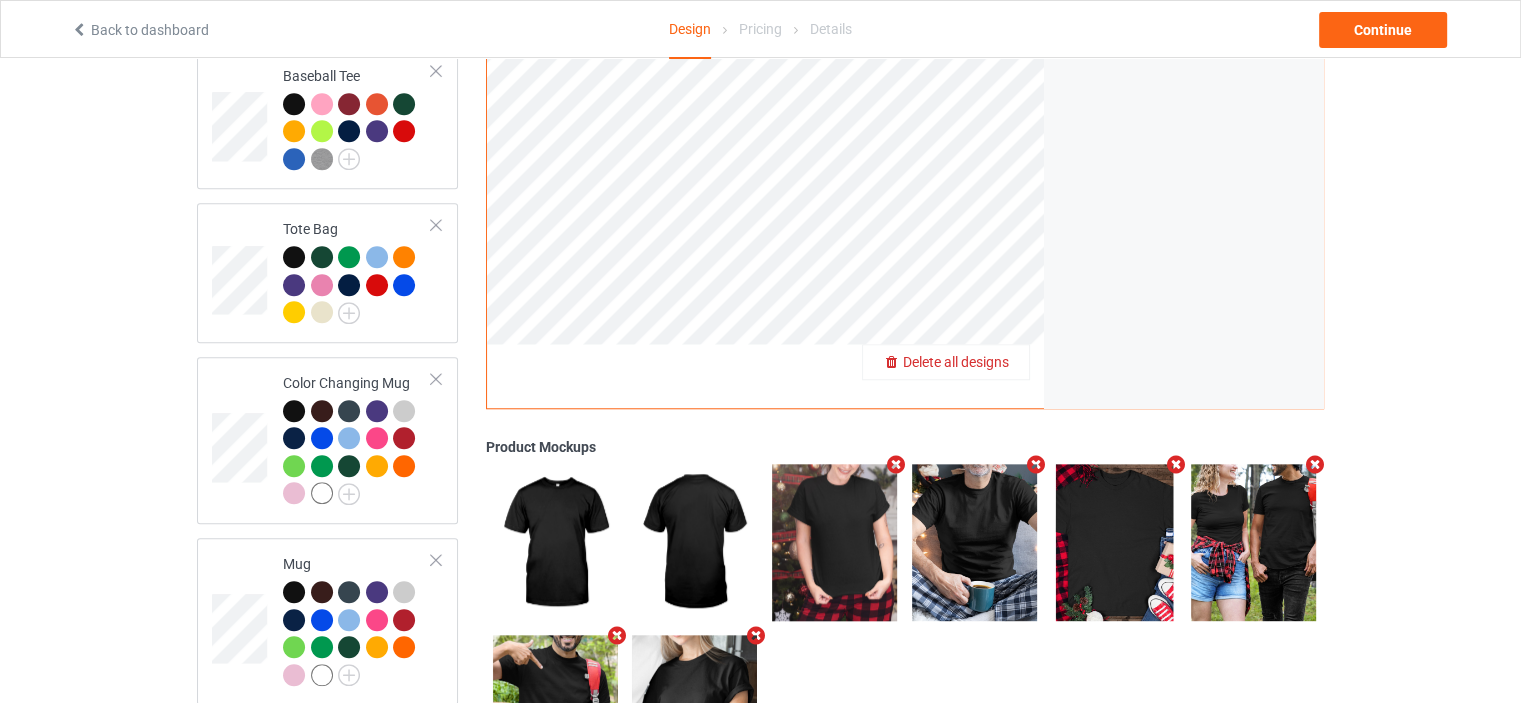 click on "Delete all designs" at bounding box center [946, 362] 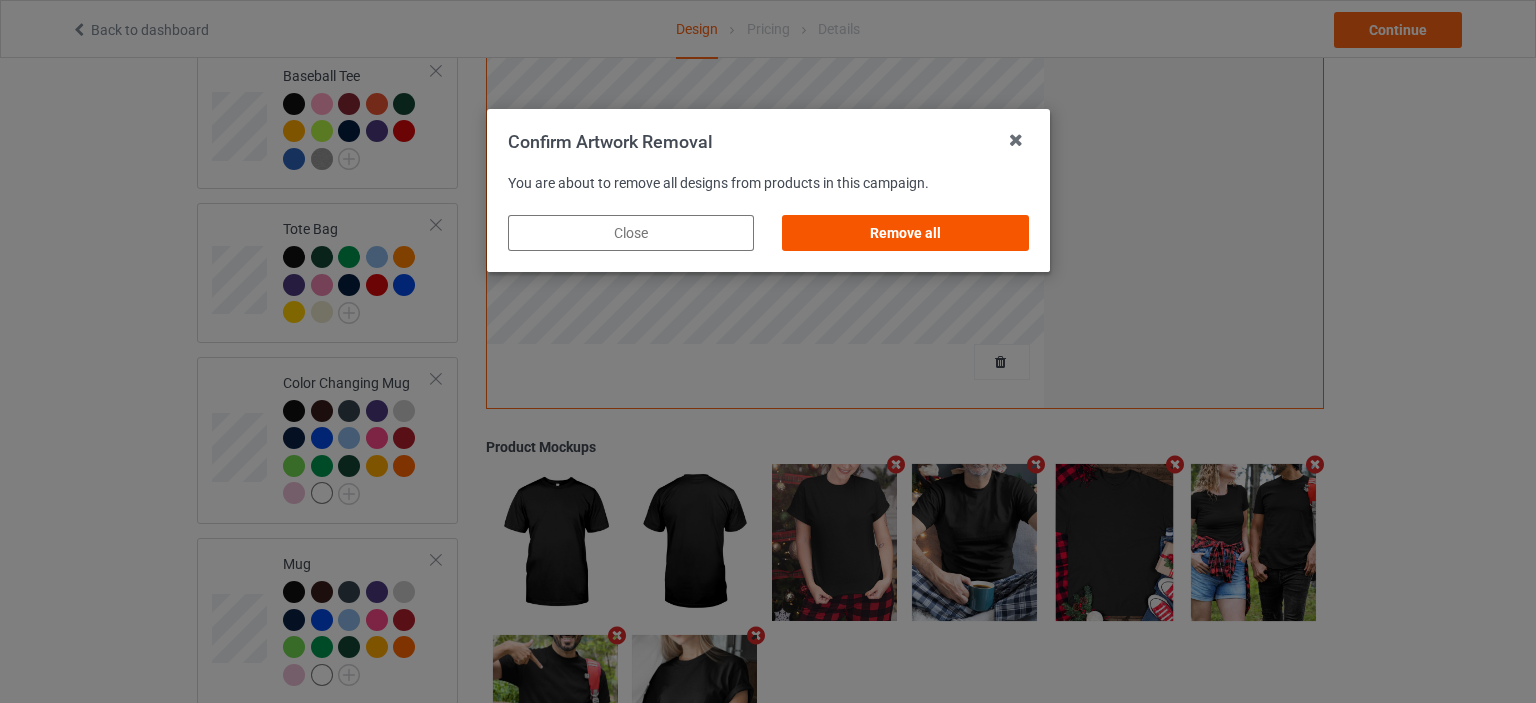 click on "Remove all" at bounding box center (905, 233) 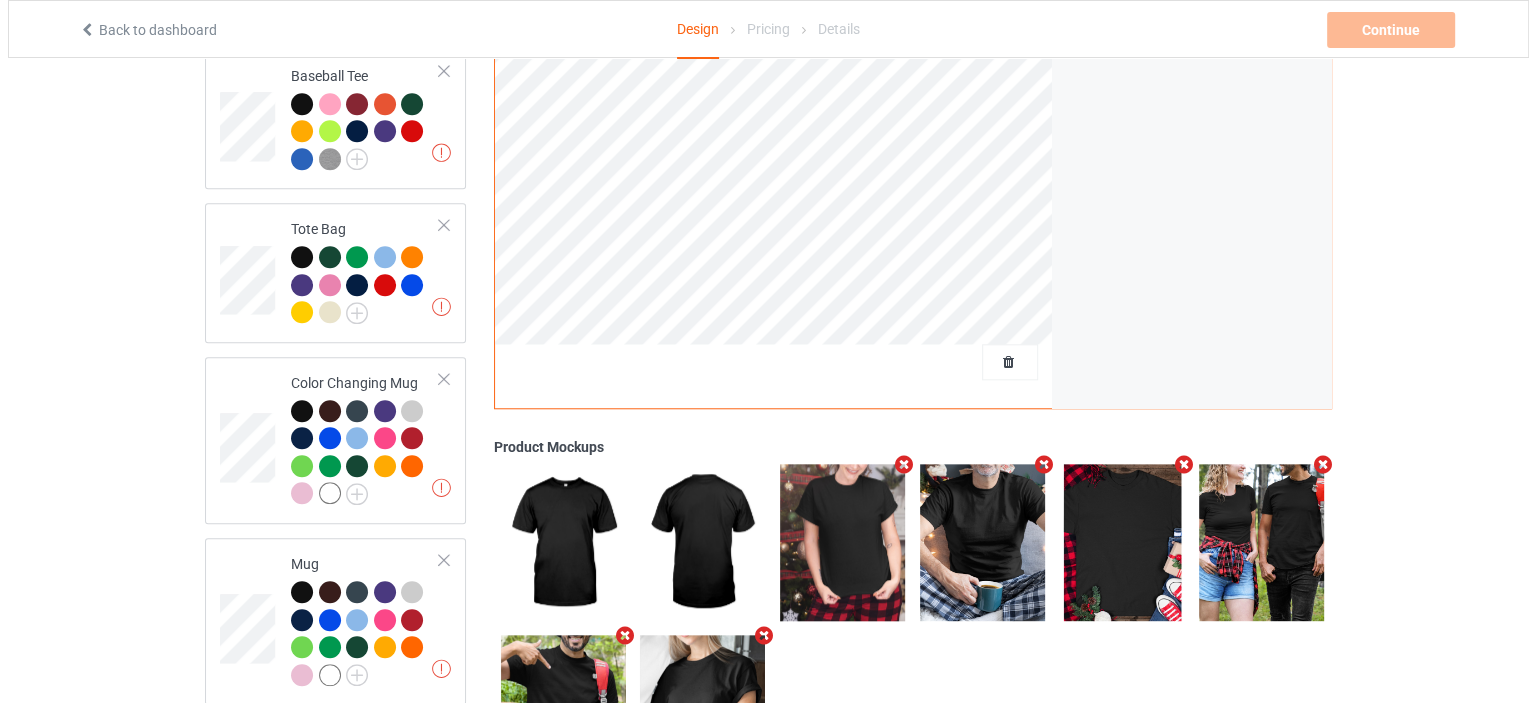 scroll, scrollTop: 1249, scrollLeft: 0, axis: vertical 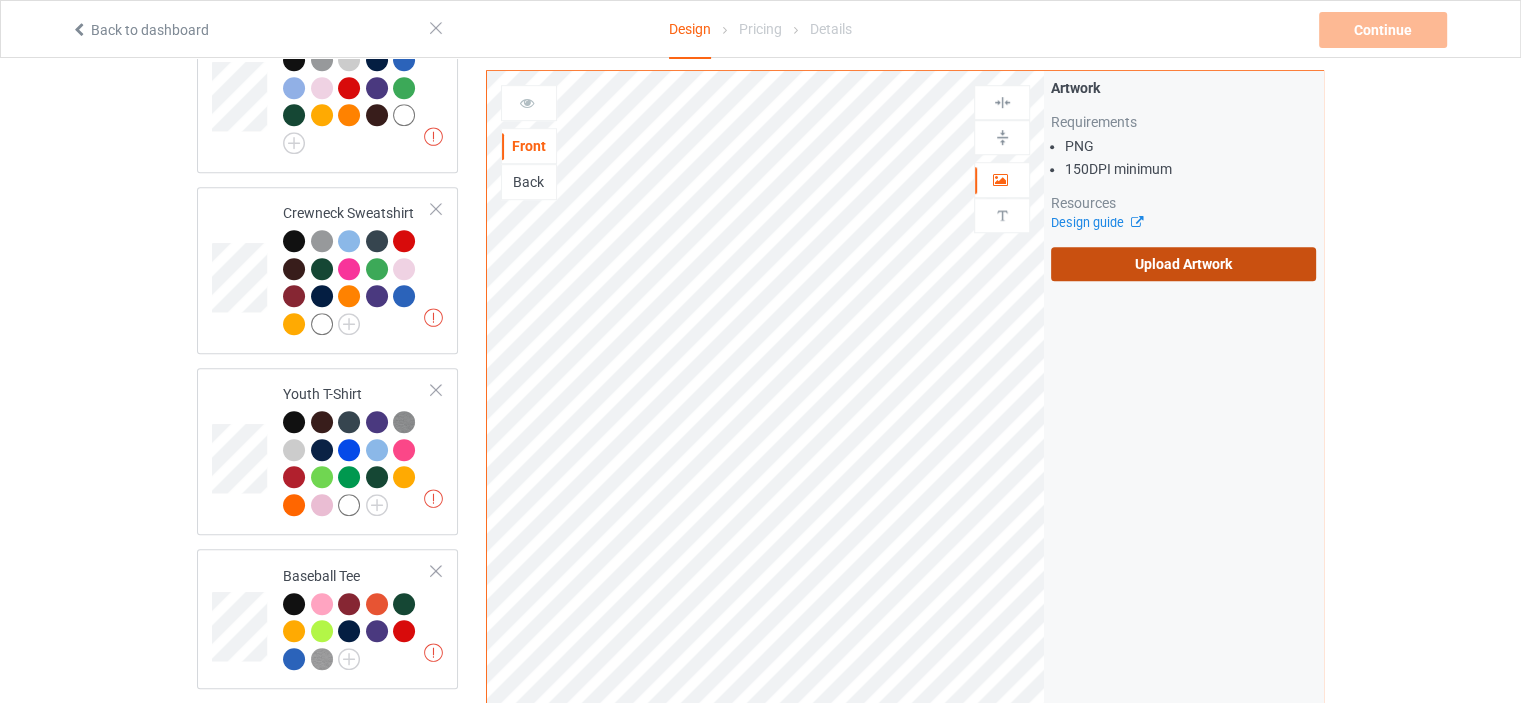 click on "Upload Artwork" at bounding box center [1183, 264] 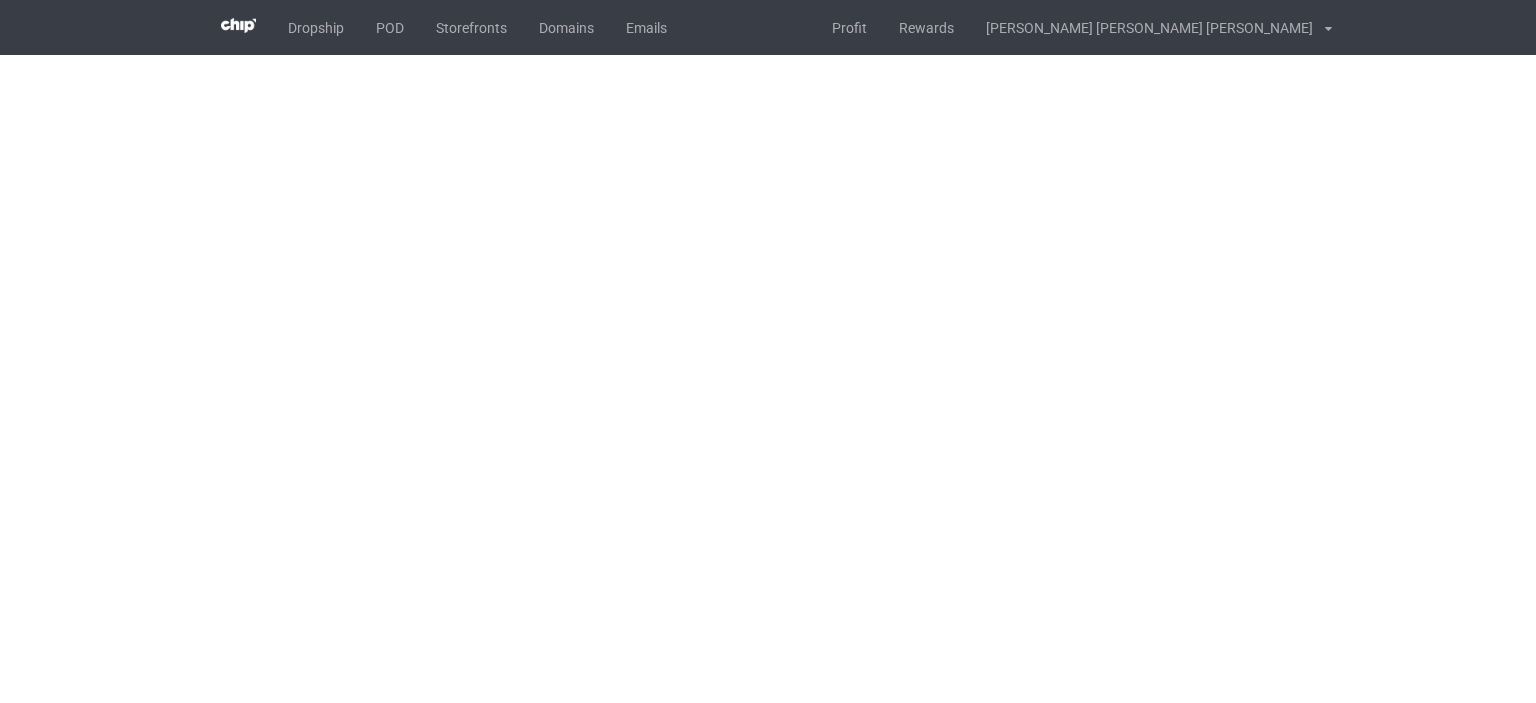 scroll, scrollTop: 0, scrollLeft: 0, axis: both 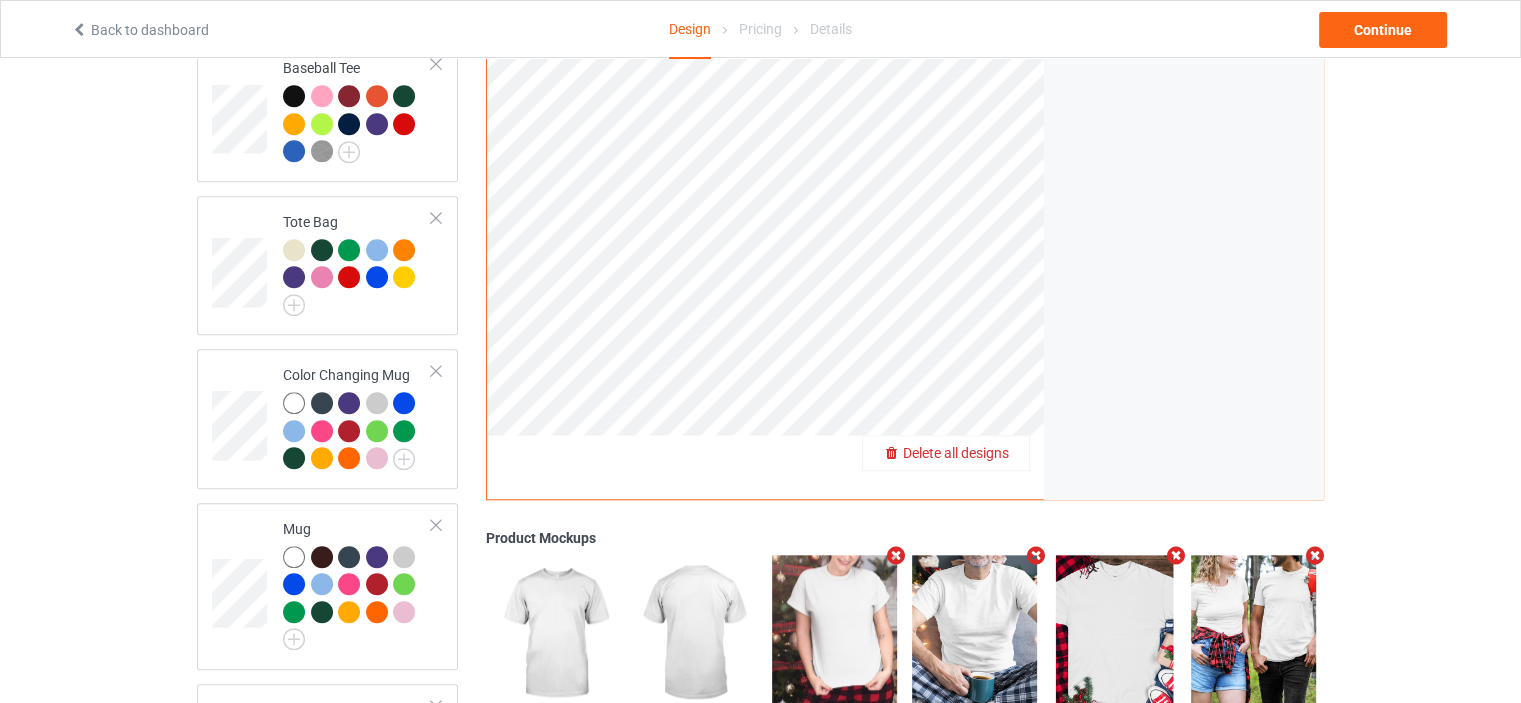 click on "Delete all designs" at bounding box center (956, 453) 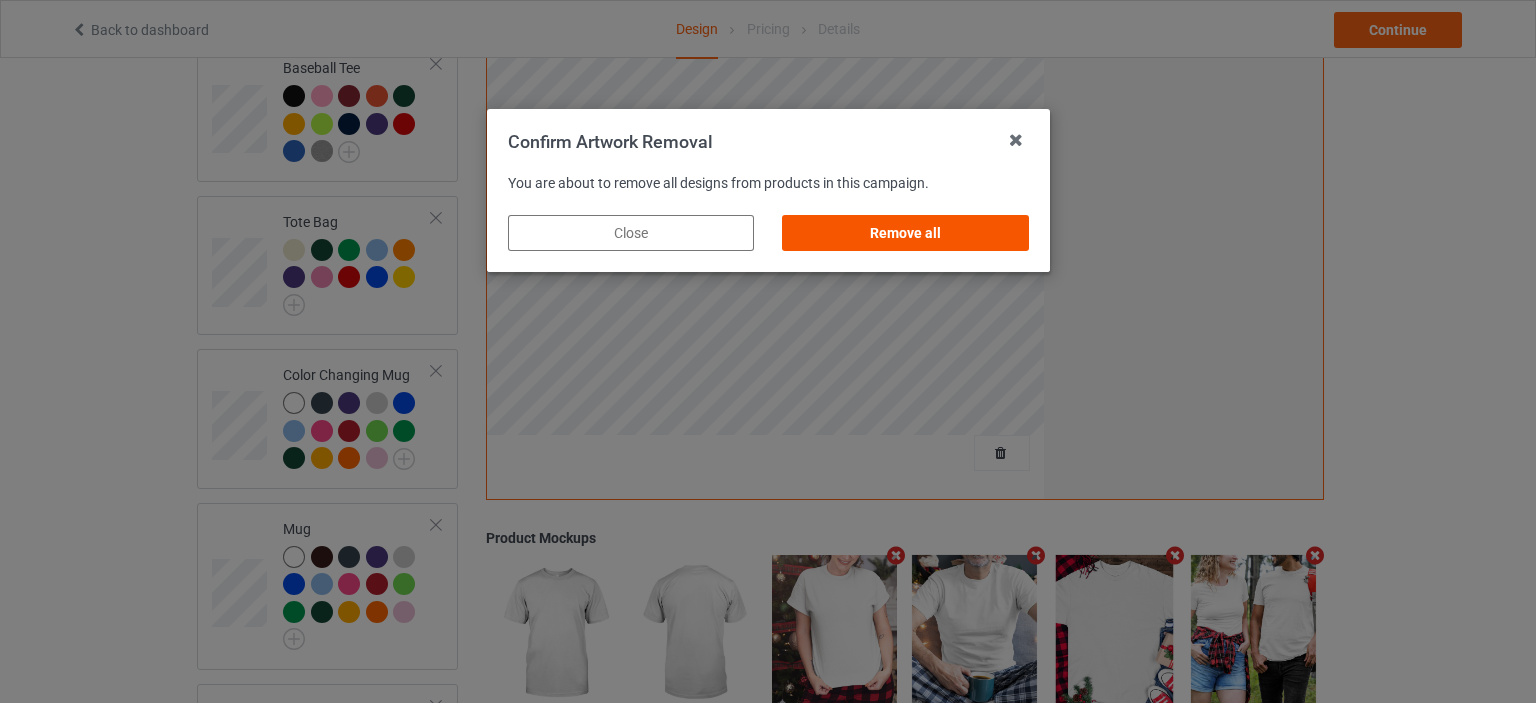click on "Remove all" at bounding box center (905, 233) 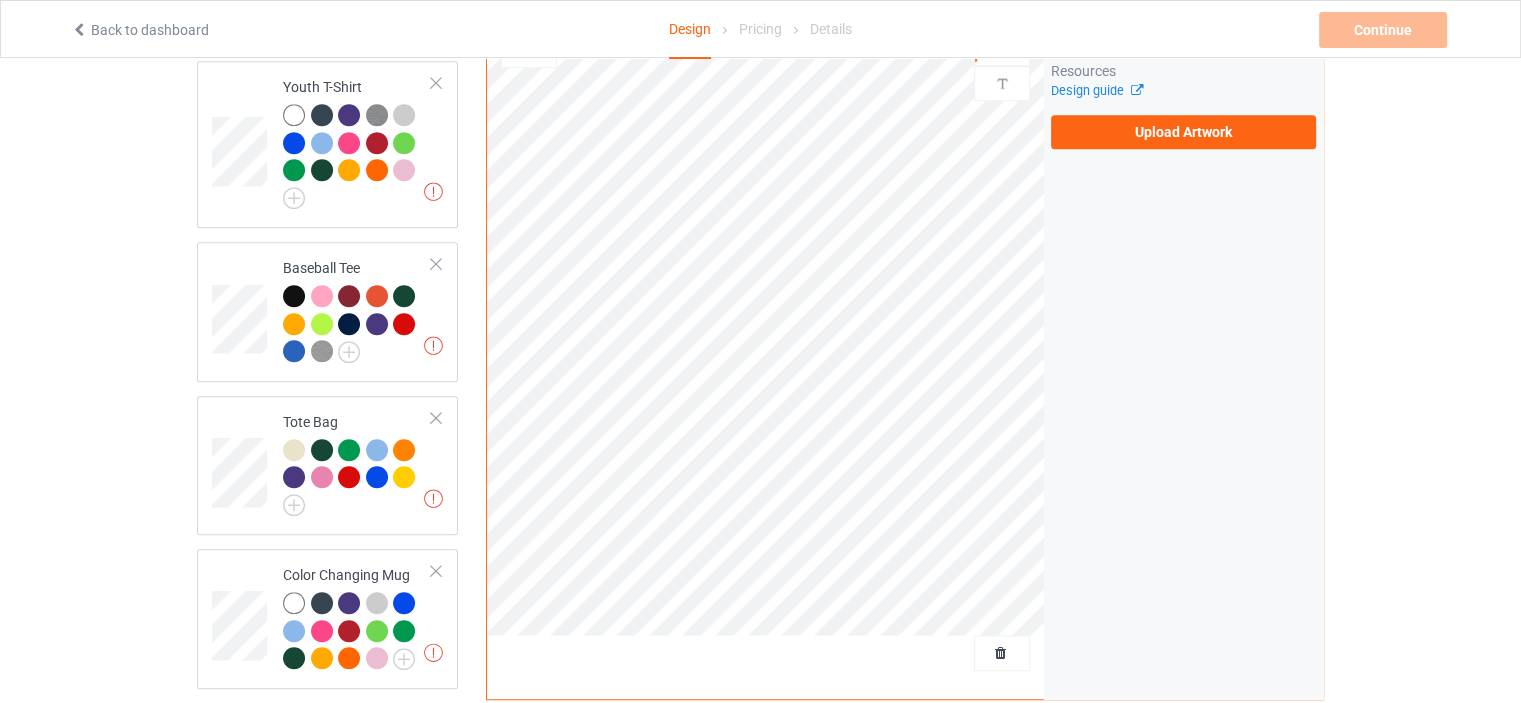 scroll, scrollTop: 1191, scrollLeft: 0, axis: vertical 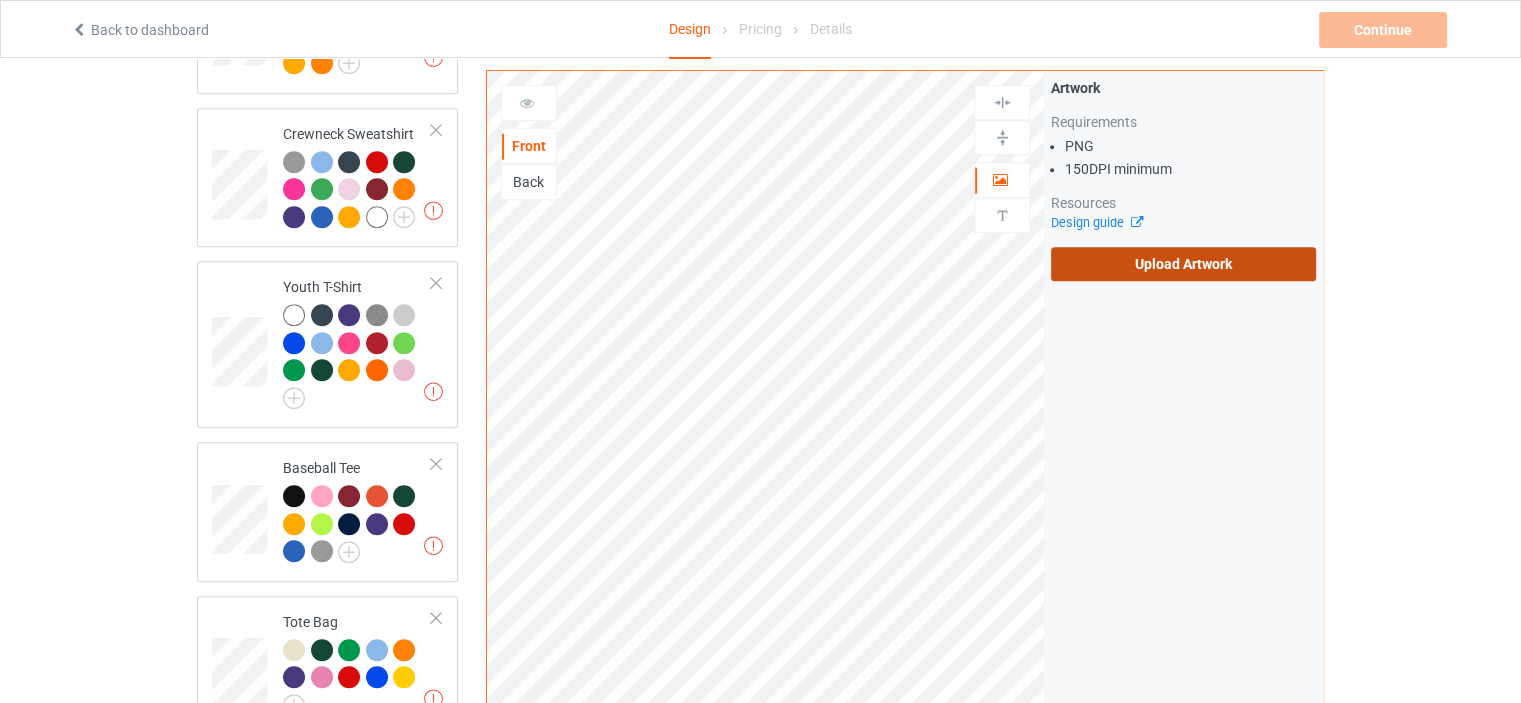 click on "Upload Artwork" at bounding box center (1183, 264) 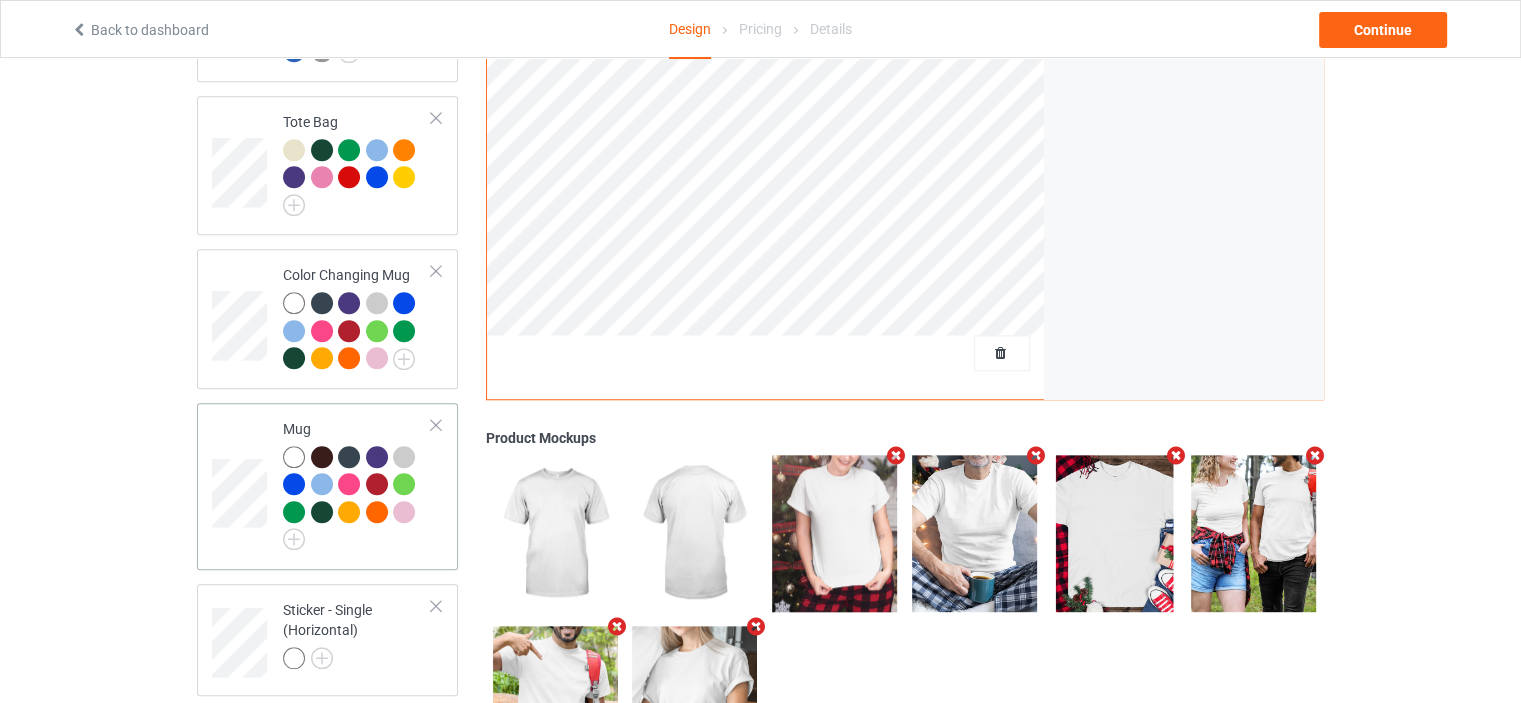 scroll, scrollTop: 1791, scrollLeft: 0, axis: vertical 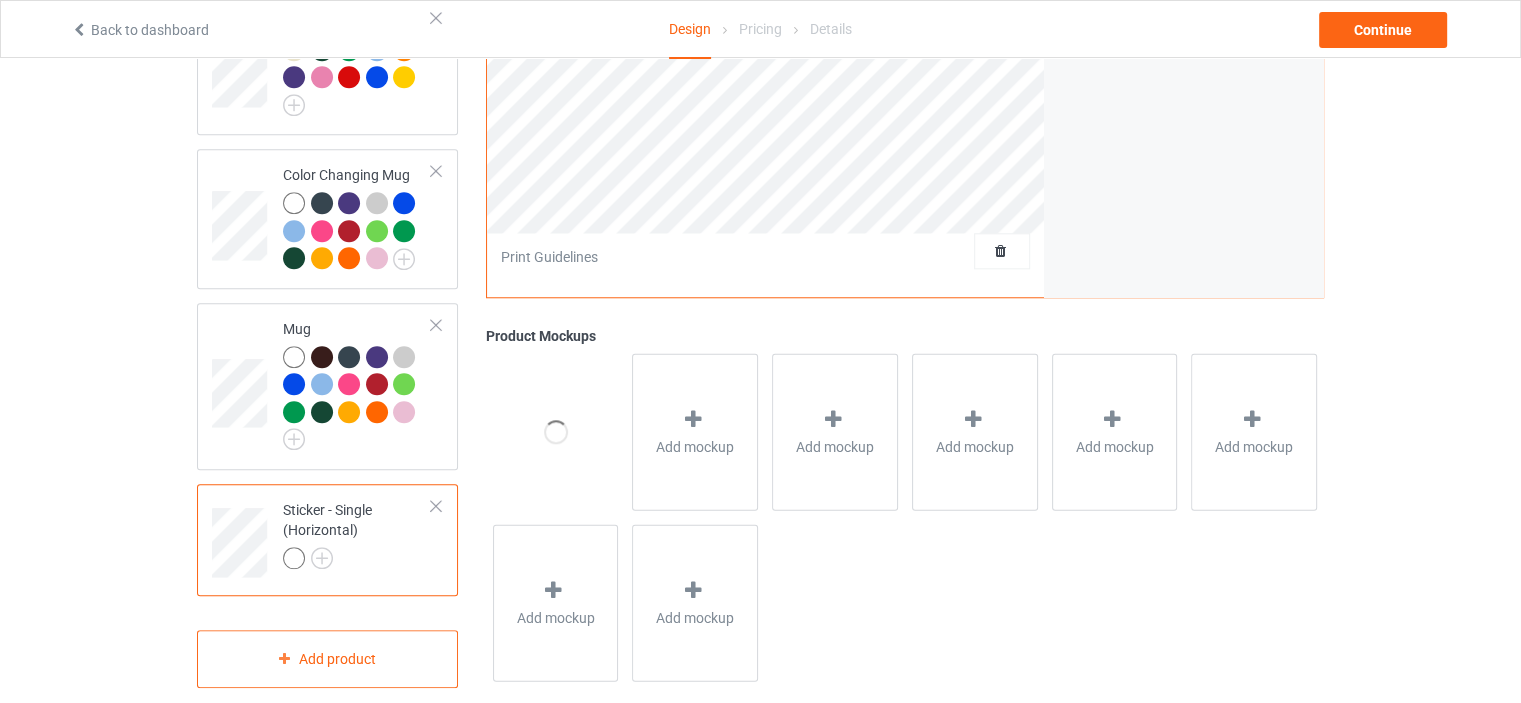 click at bounding box center [436, 506] 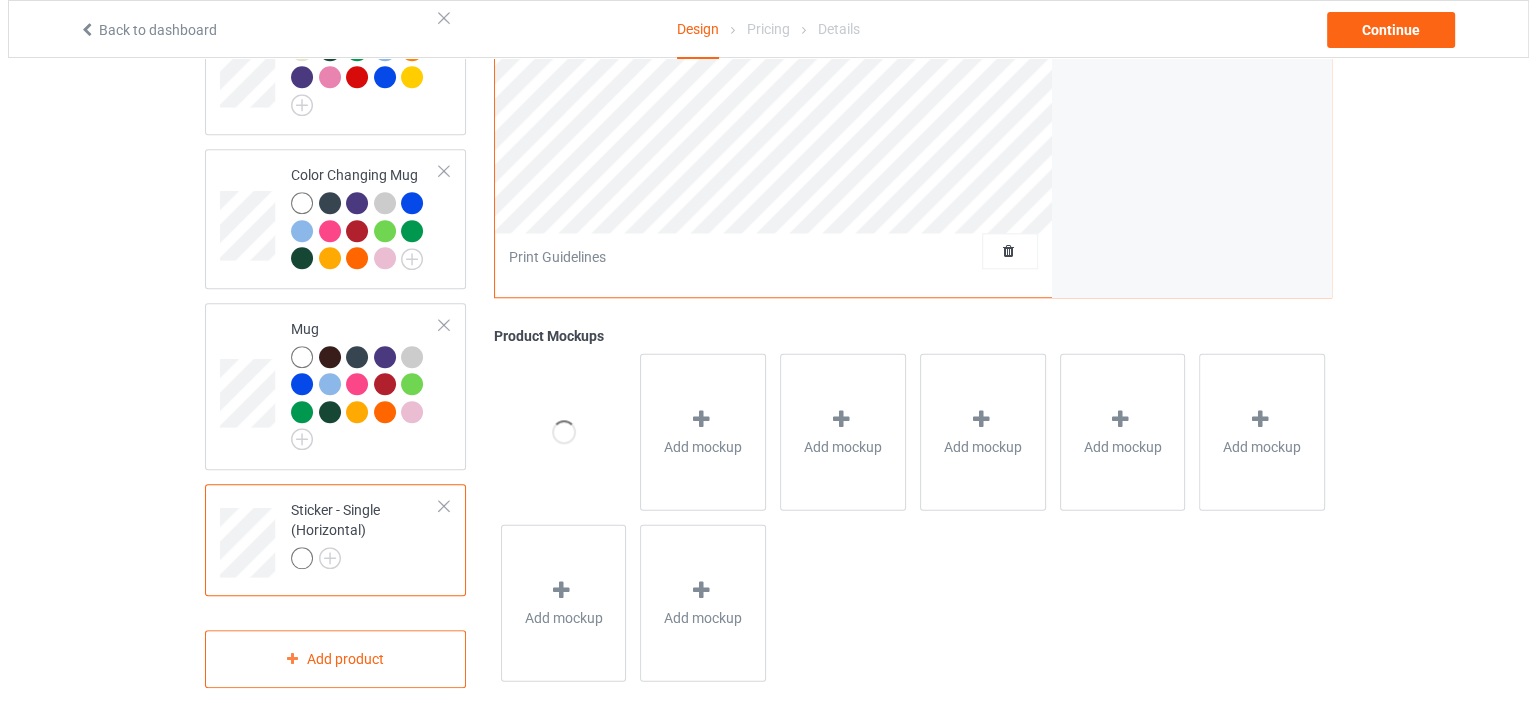 scroll, scrollTop: 1665, scrollLeft: 0, axis: vertical 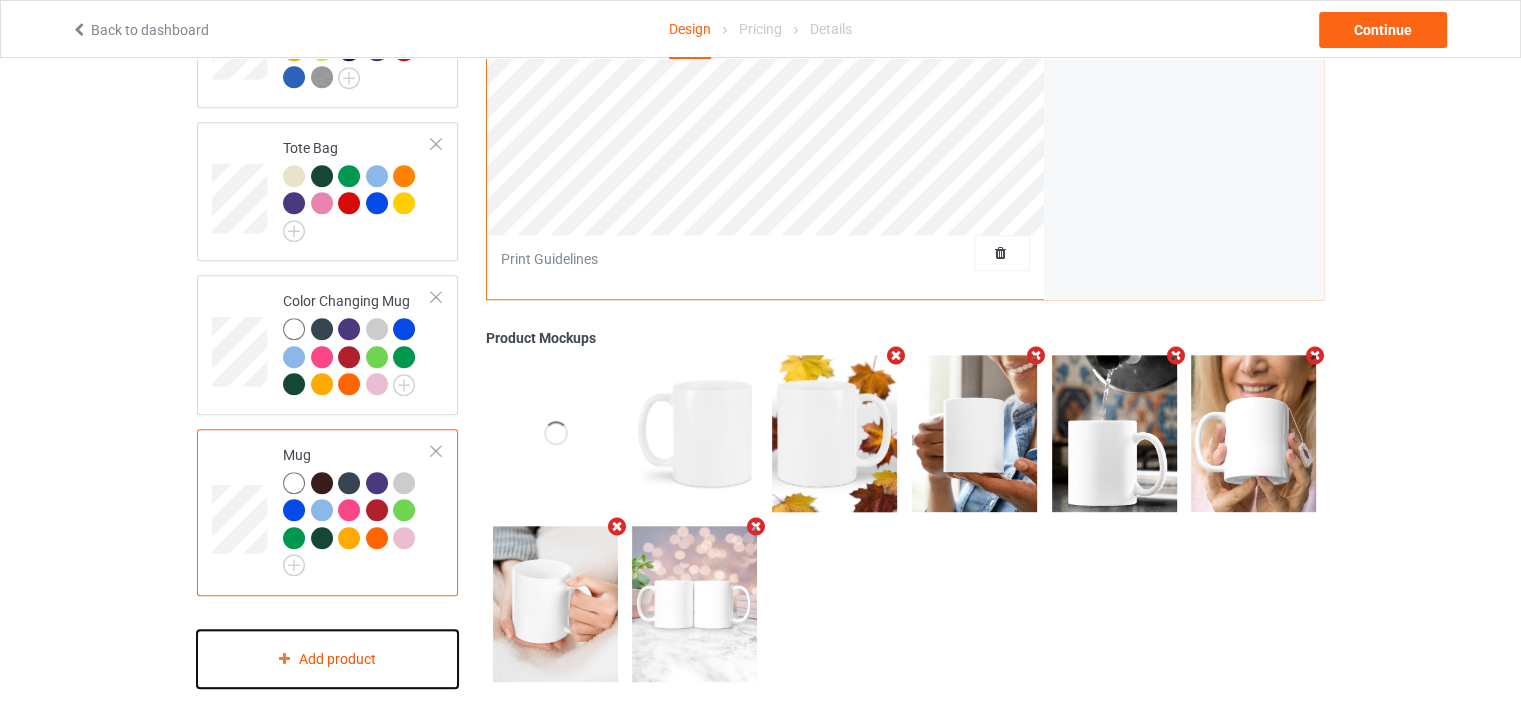 click on "Add product" at bounding box center (327, 659) 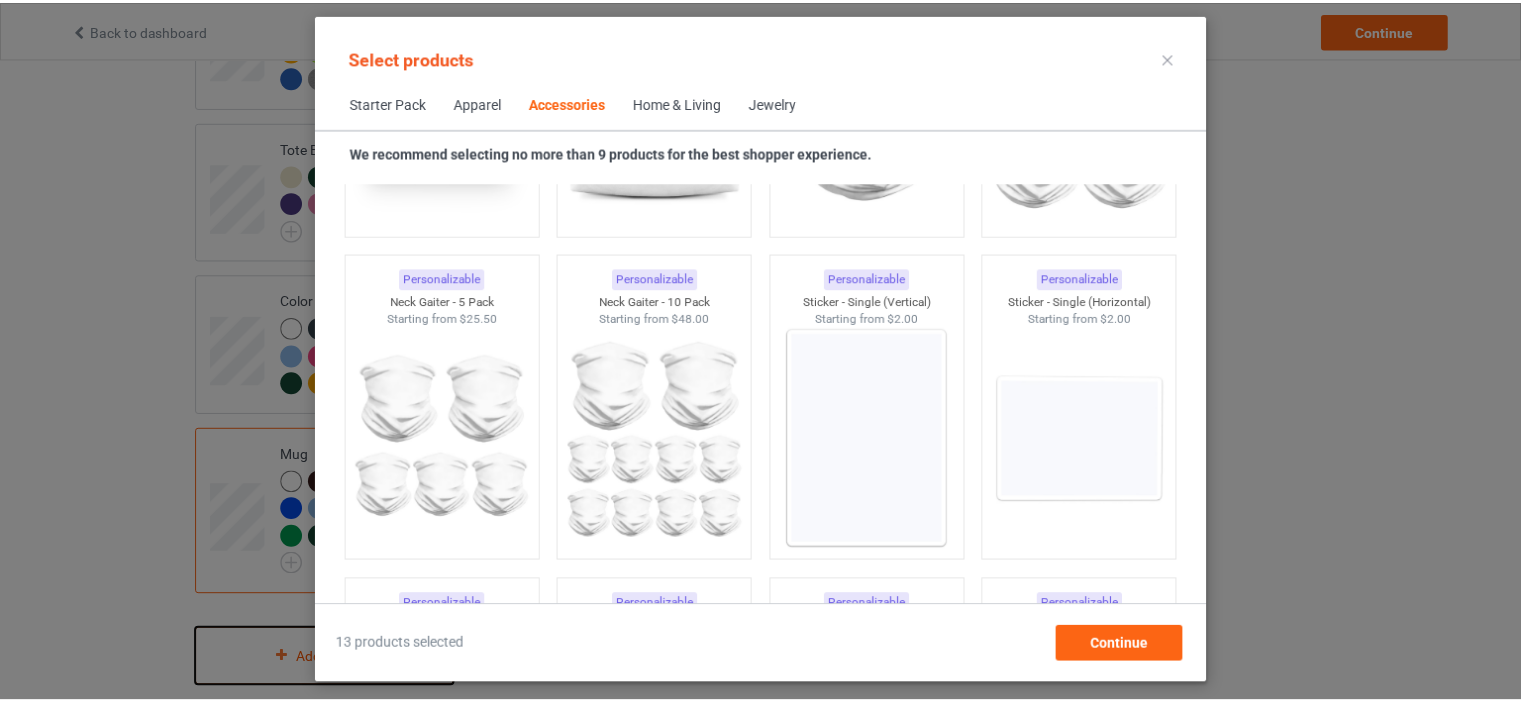 scroll, scrollTop: 6644, scrollLeft: 0, axis: vertical 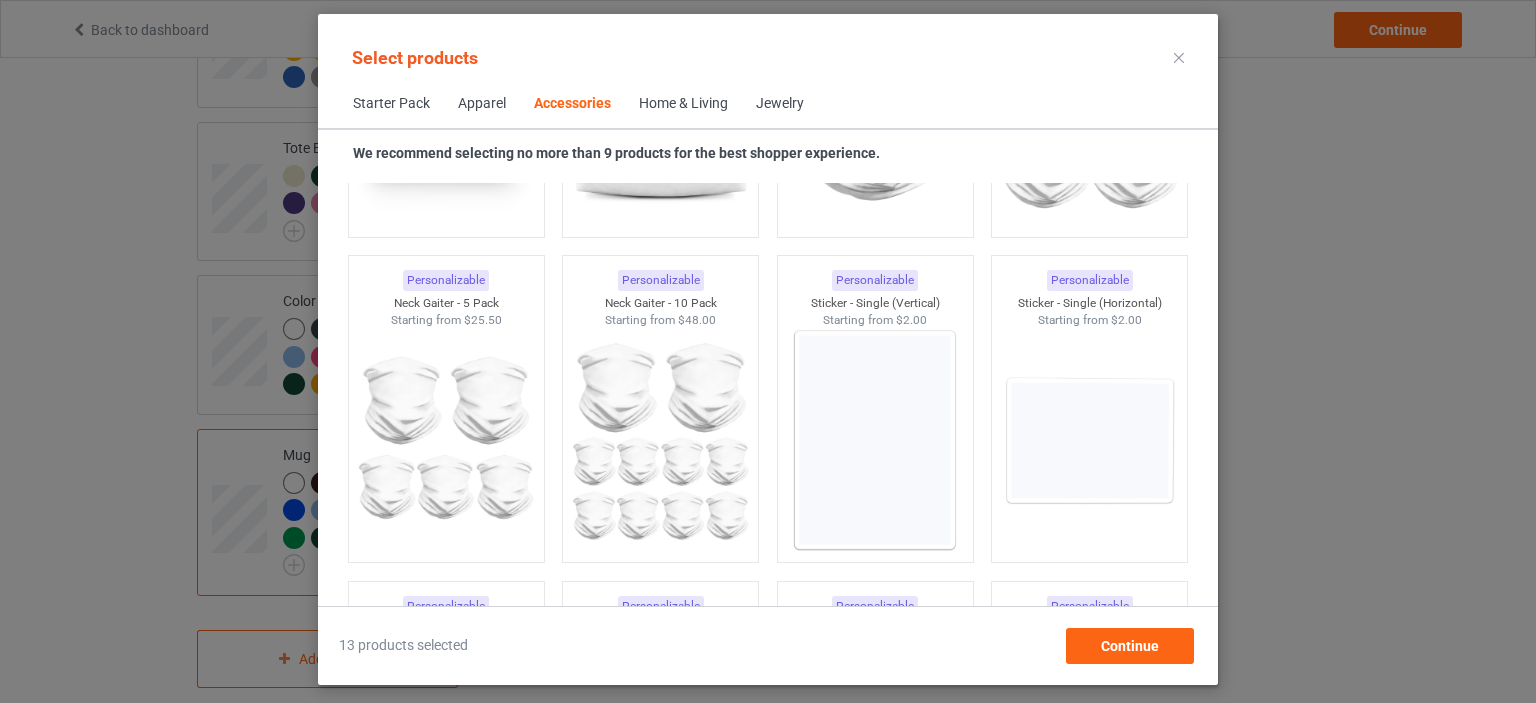 click at bounding box center [875, 440] 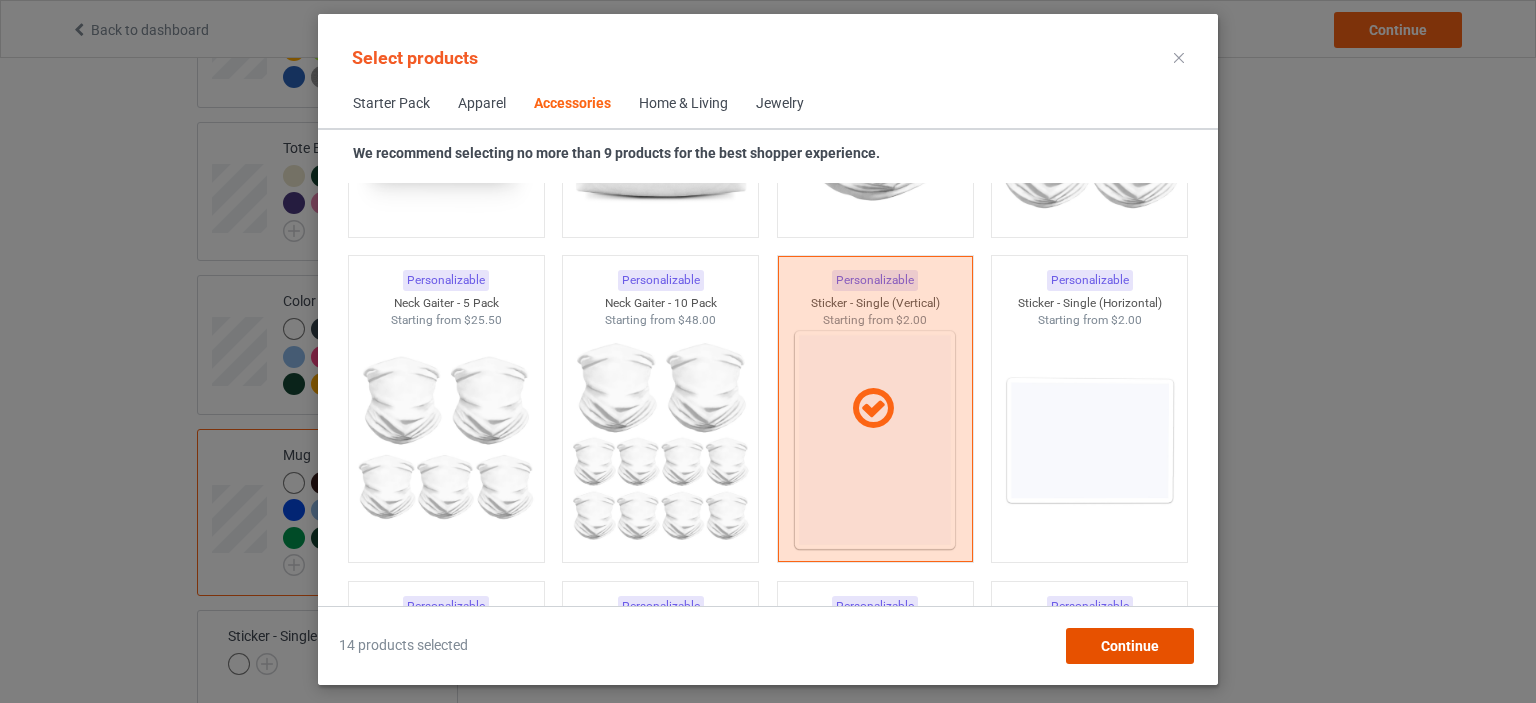 click on "Continue" at bounding box center [1130, 646] 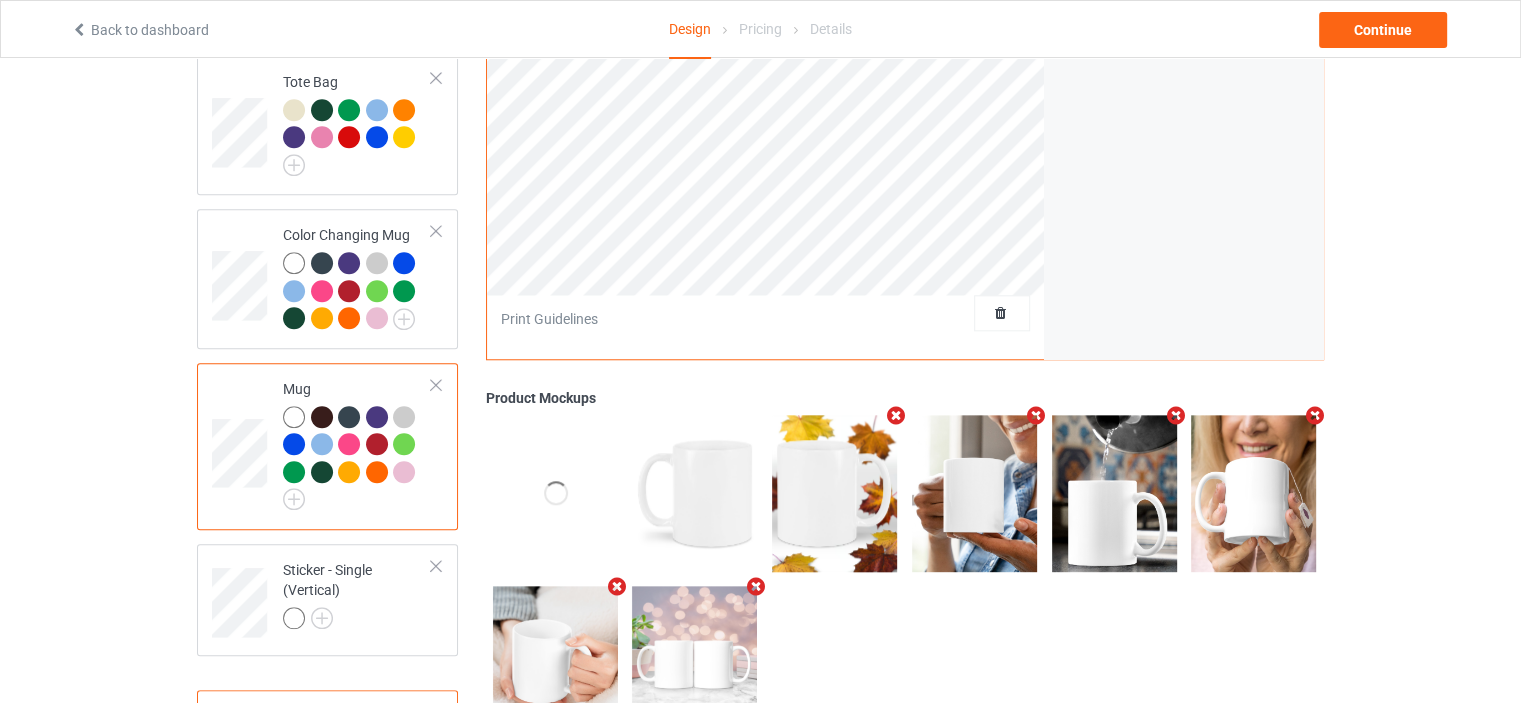scroll, scrollTop: 1765, scrollLeft: 0, axis: vertical 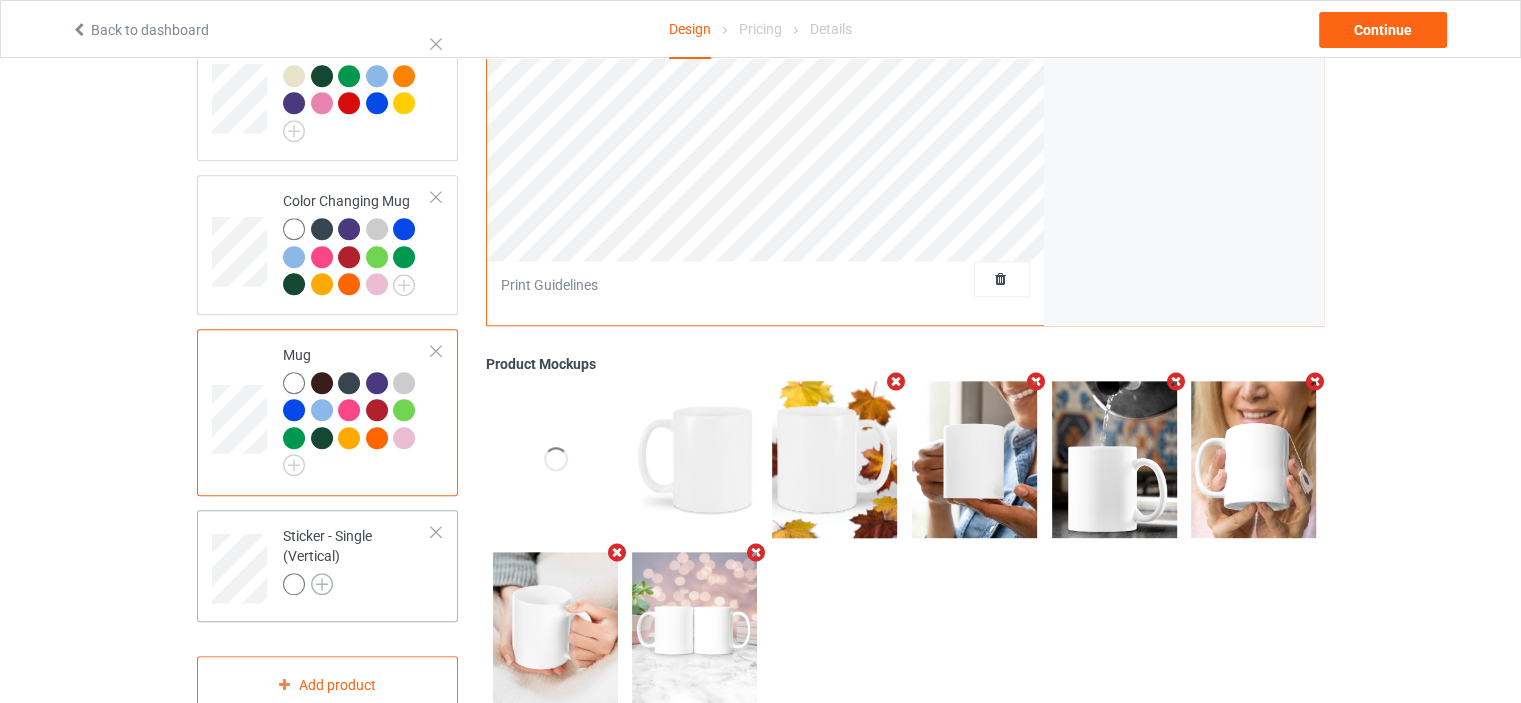 click at bounding box center [322, 584] 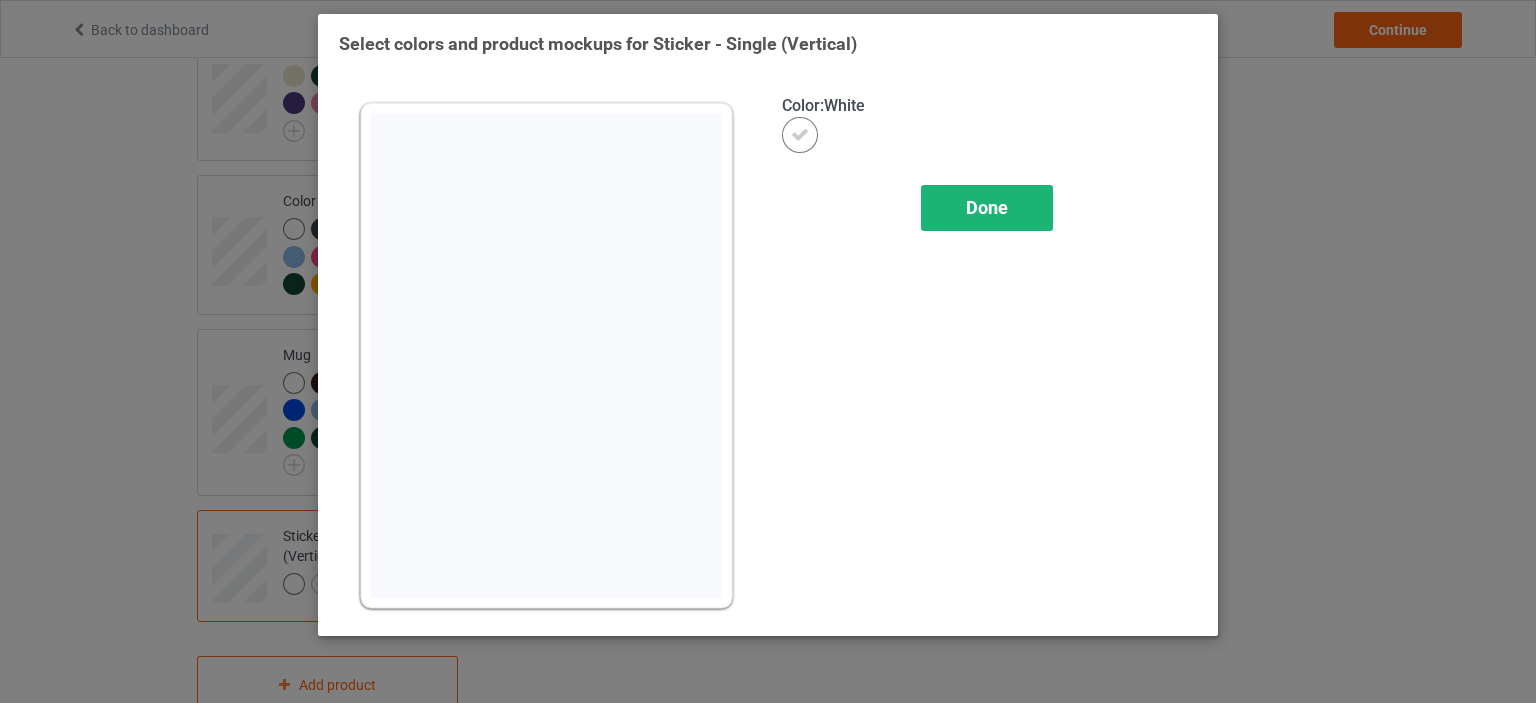 click on "Done" at bounding box center (987, 208) 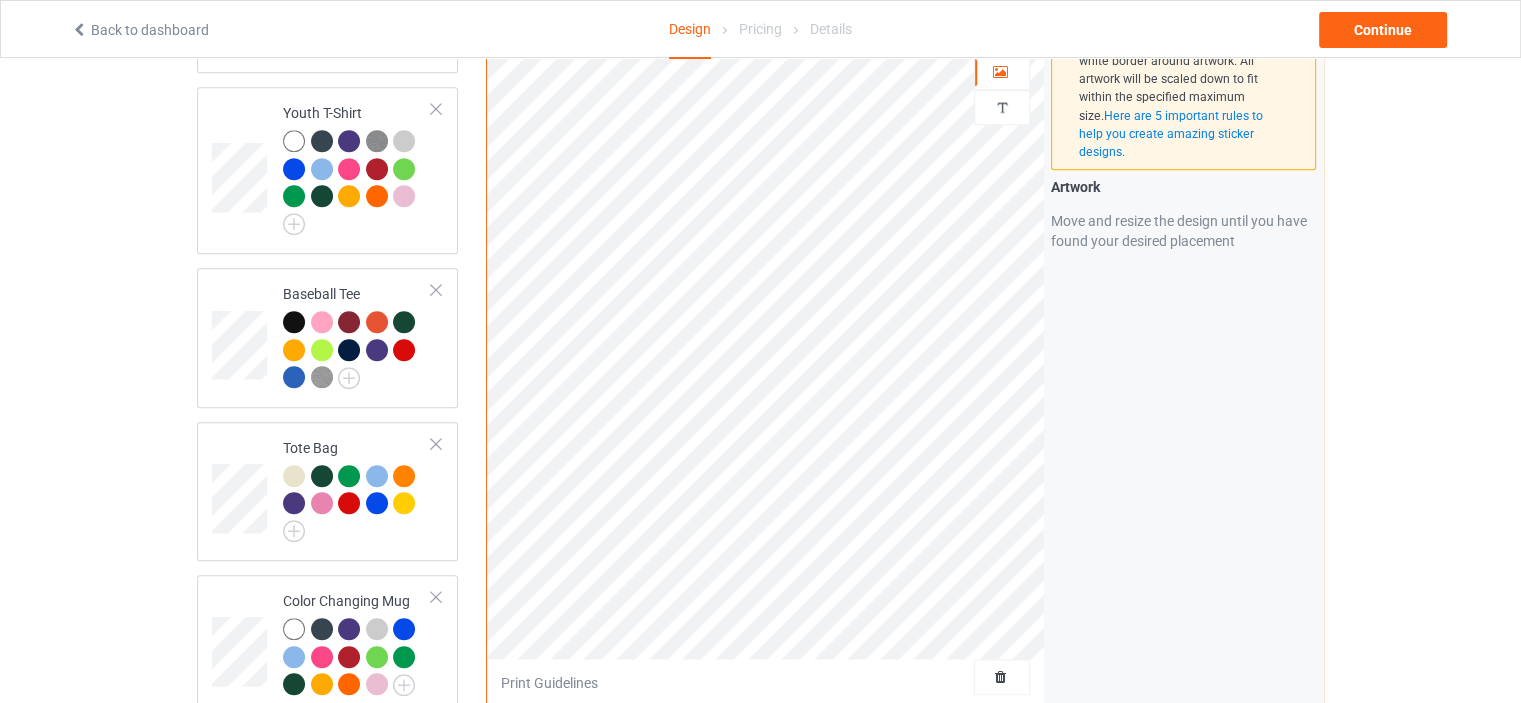 scroll, scrollTop: 1065, scrollLeft: 0, axis: vertical 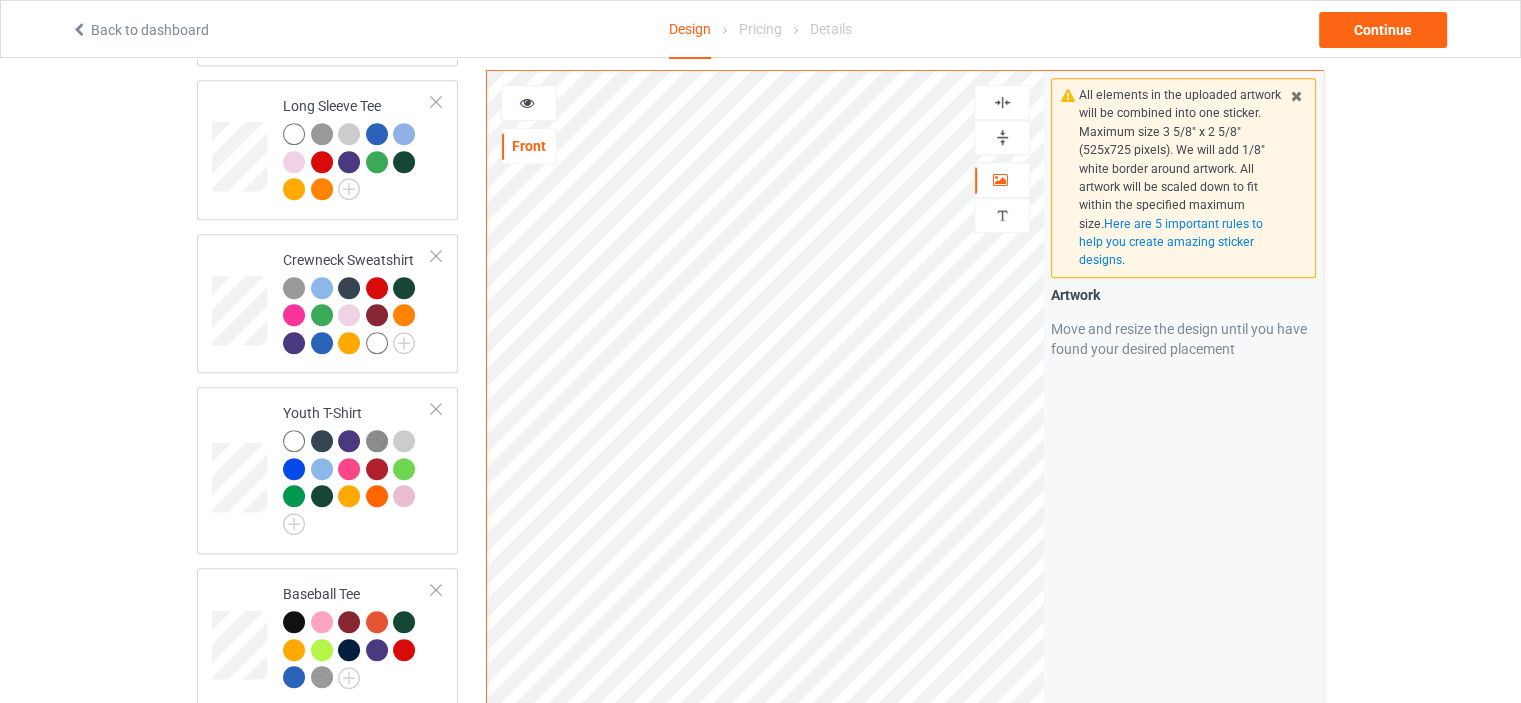 click at bounding box center (1002, 137) 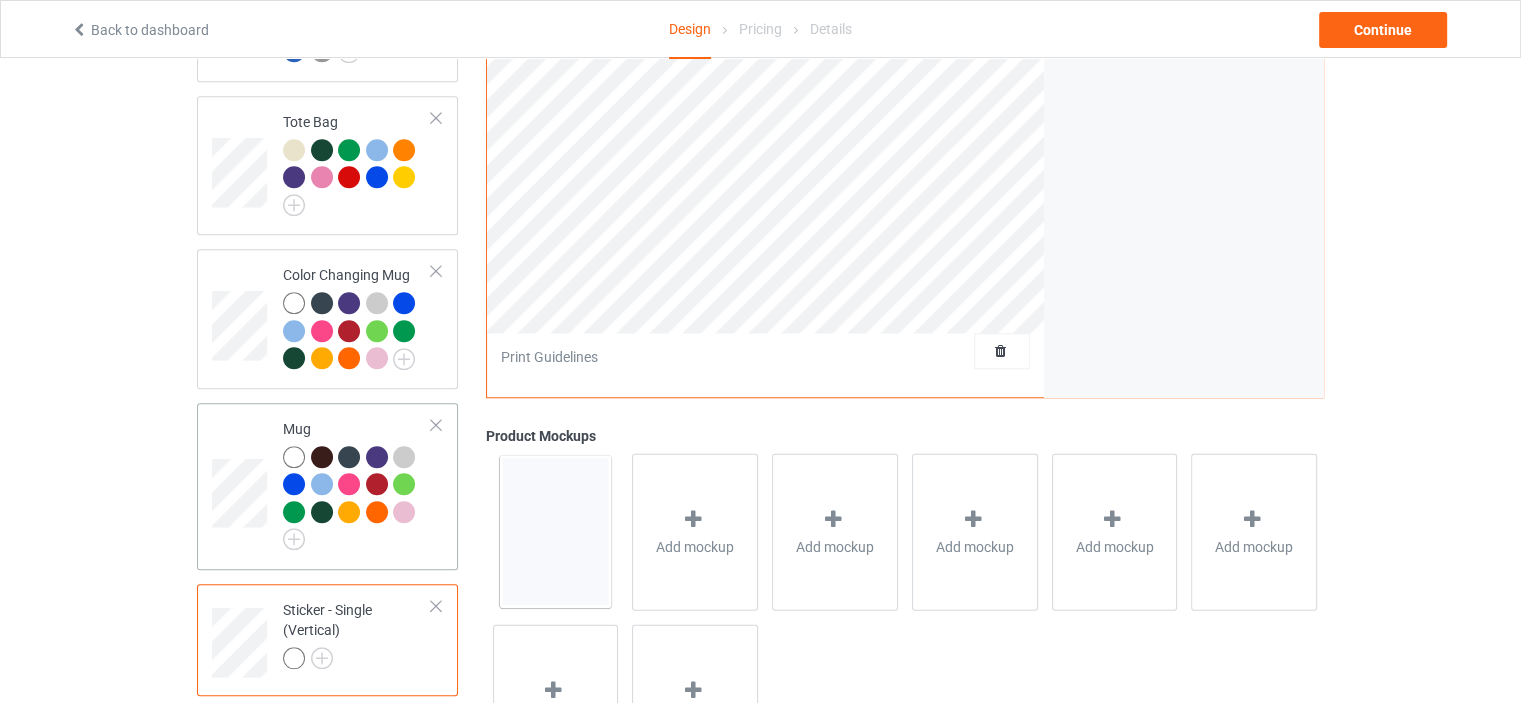 scroll, scrollTop: 1791, scrollLeft: 0, axis: vertical 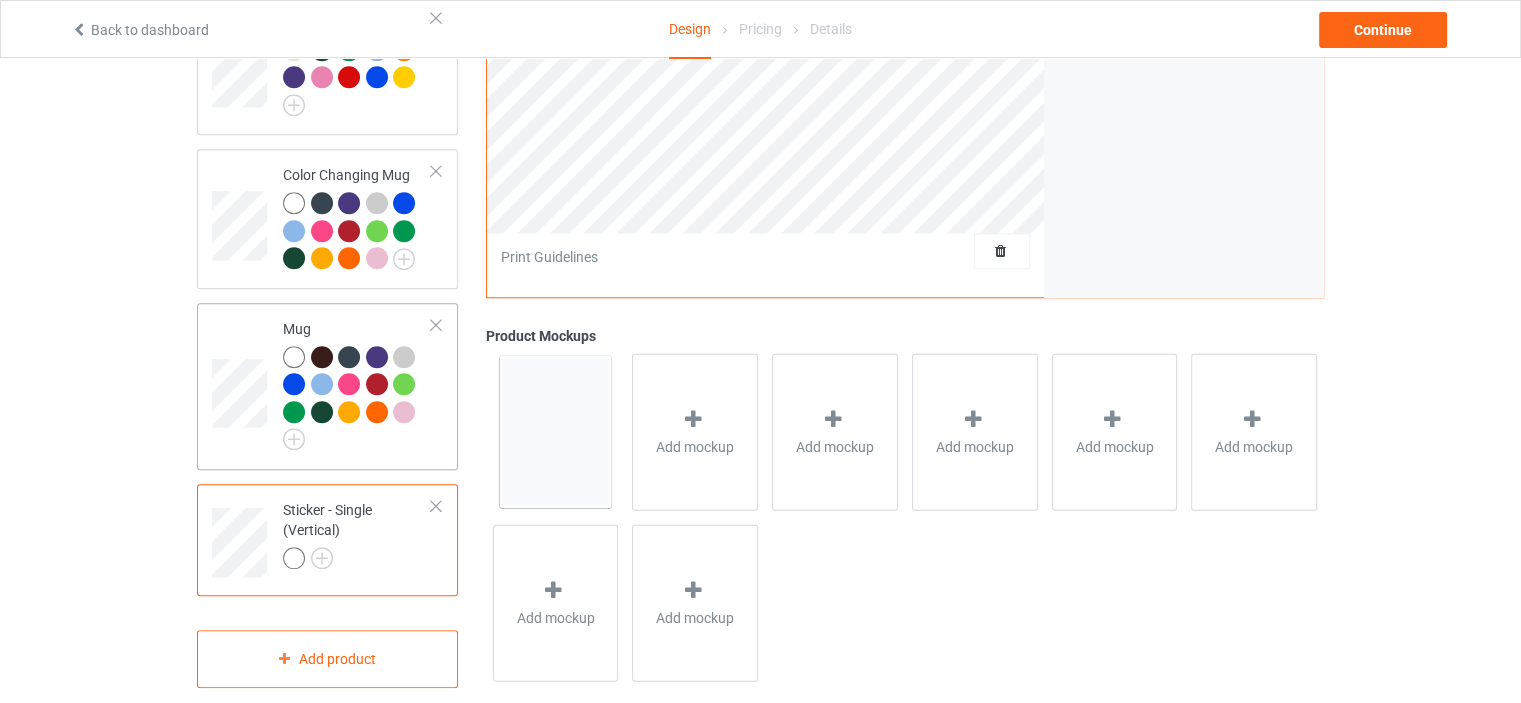 click at bounding box center (294, 357) 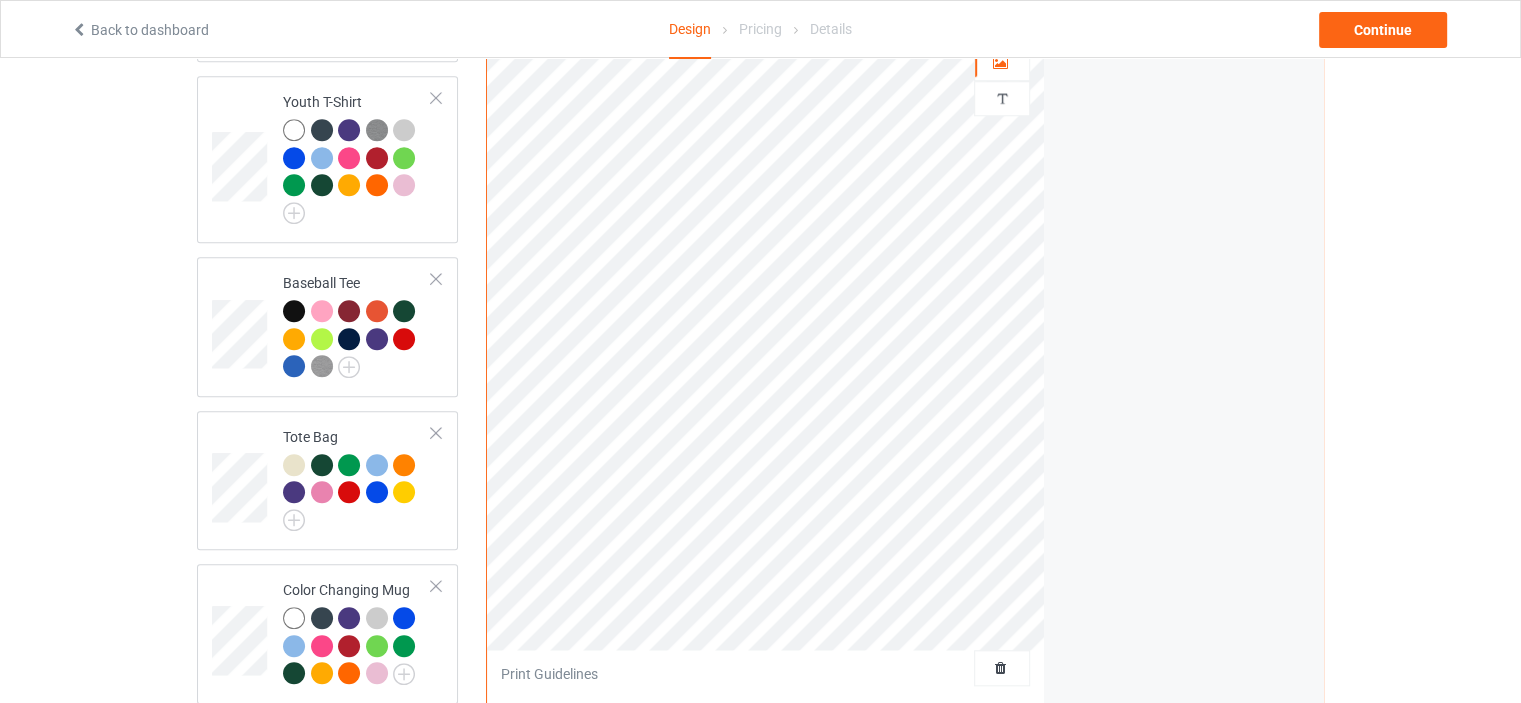 scroll, scrollTop: 1291, scrollLeft: 0, axis: vertical 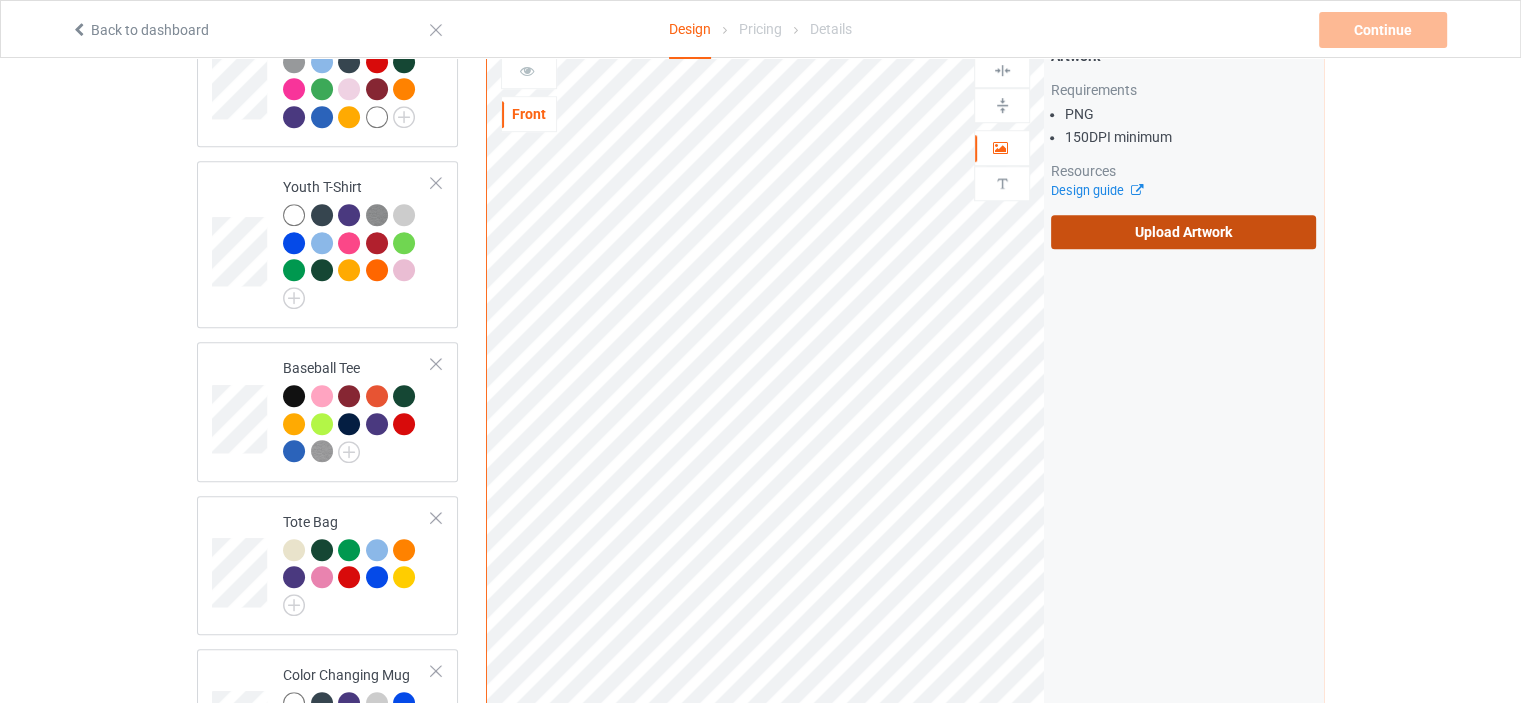 click on "Upload Artwork" at bounding box center (1183, 232) 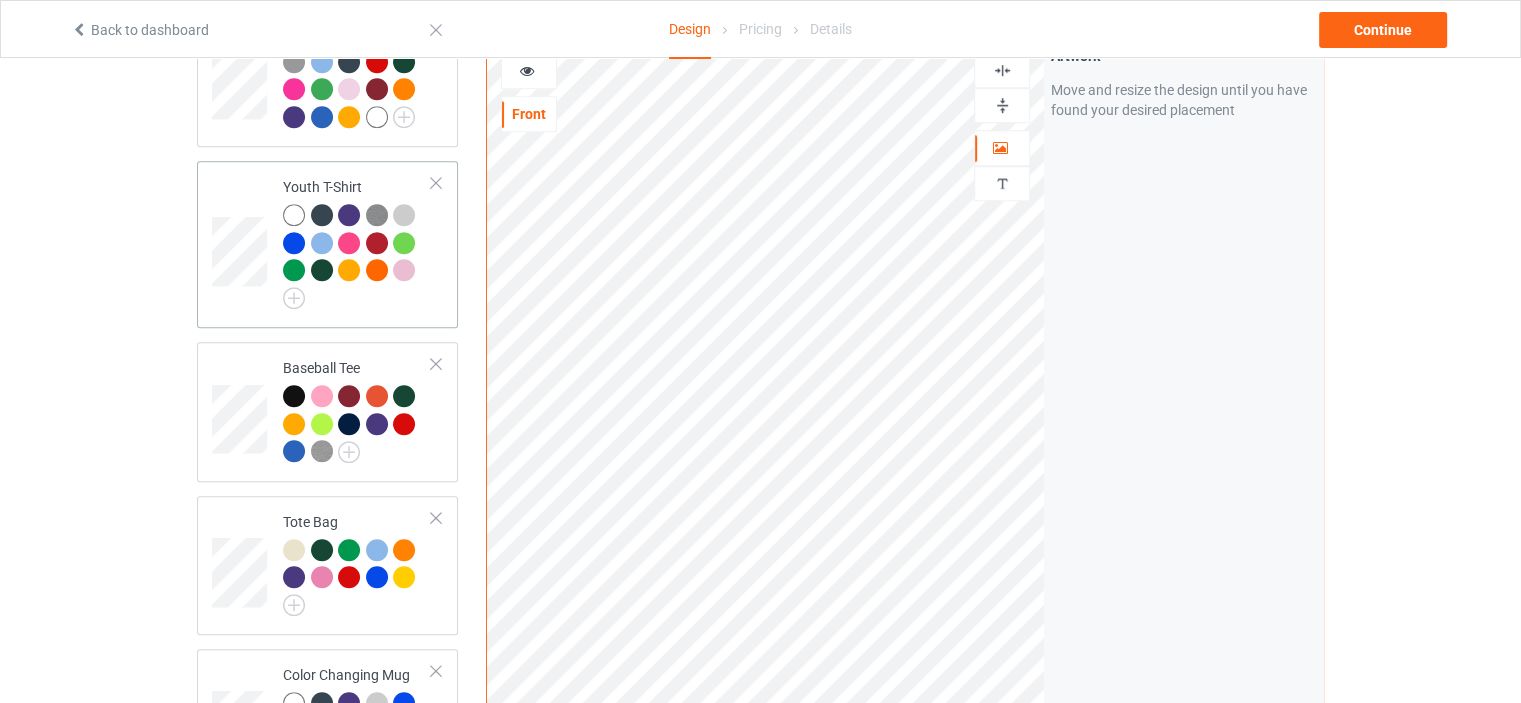 scroll, scrollTop: 1091, scrollLeft: 0, axis: vertical 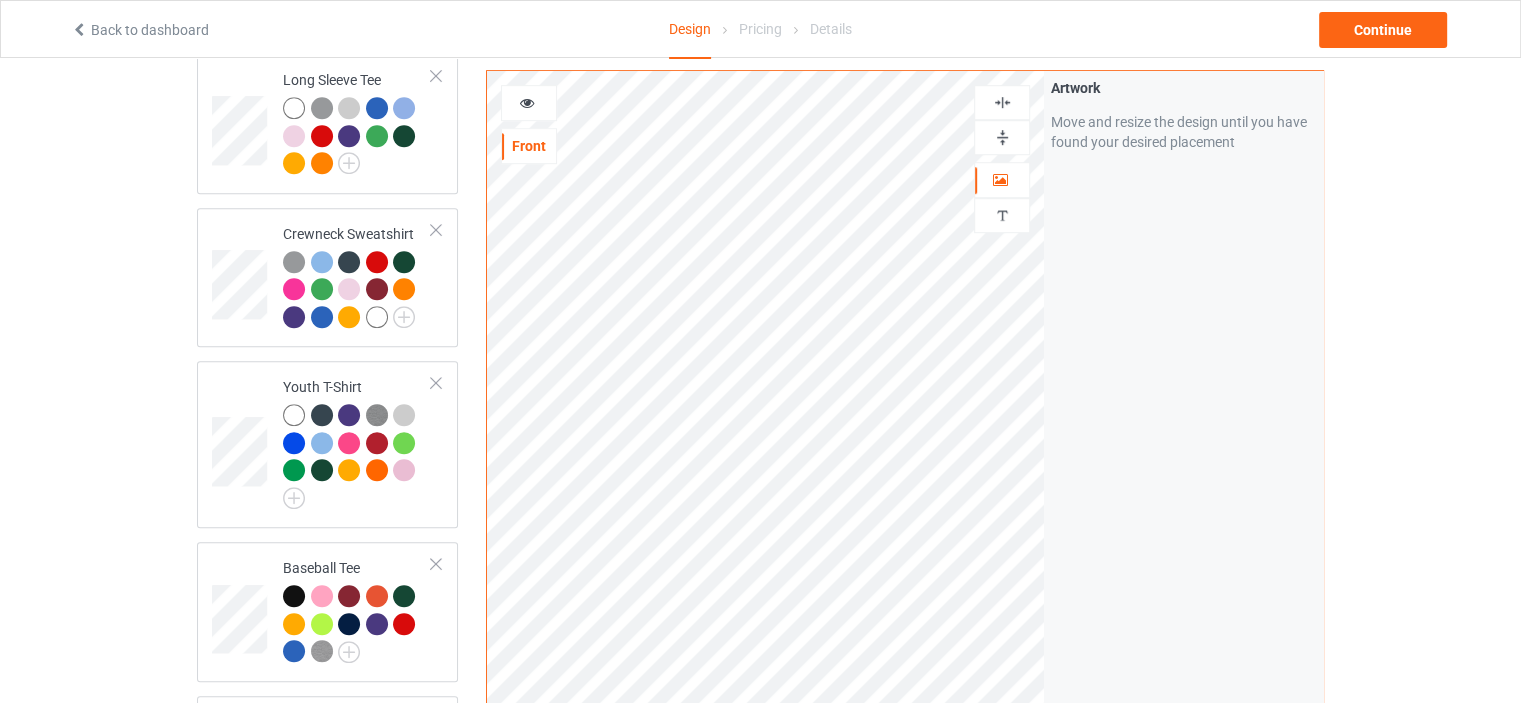 click at bounding box center (1002, 102) 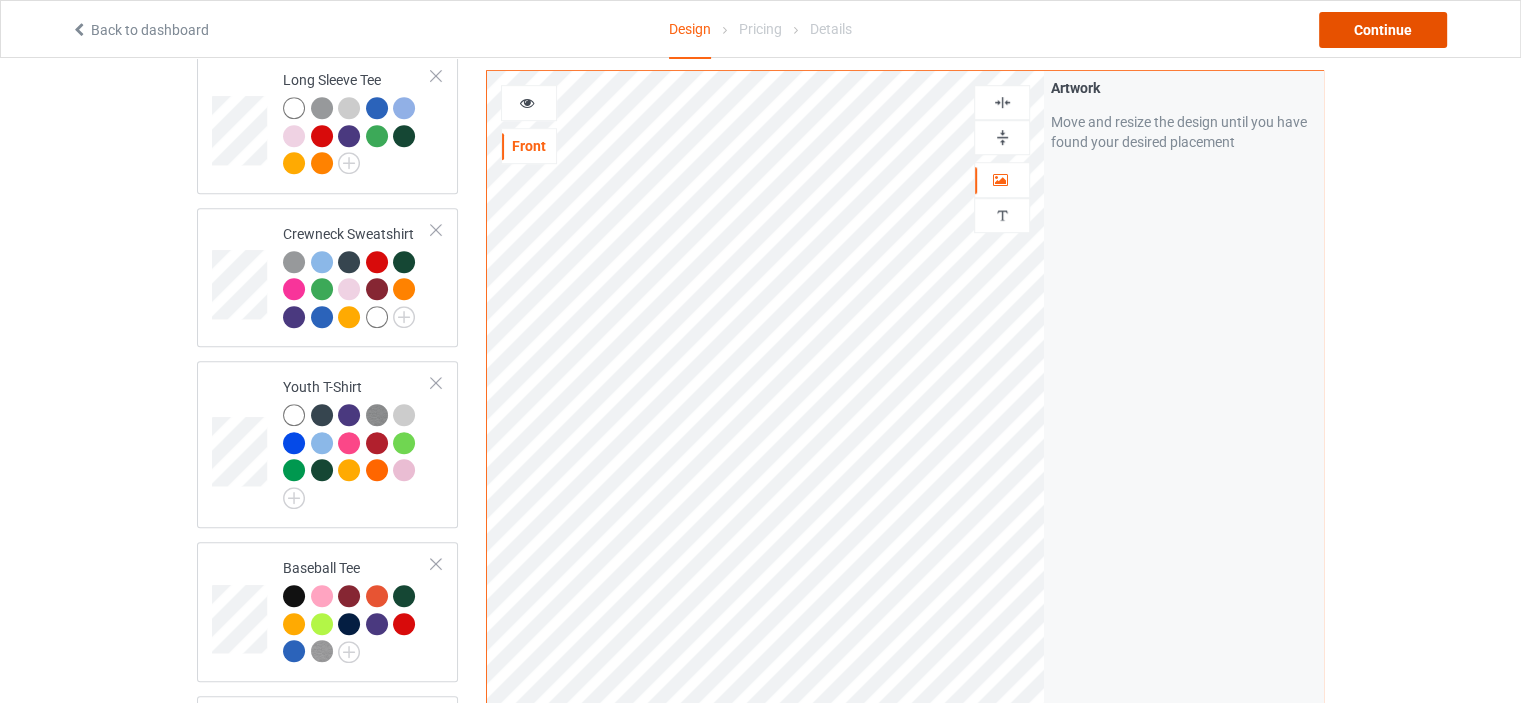 click on "Continue" at bounding box center (1383, 30) 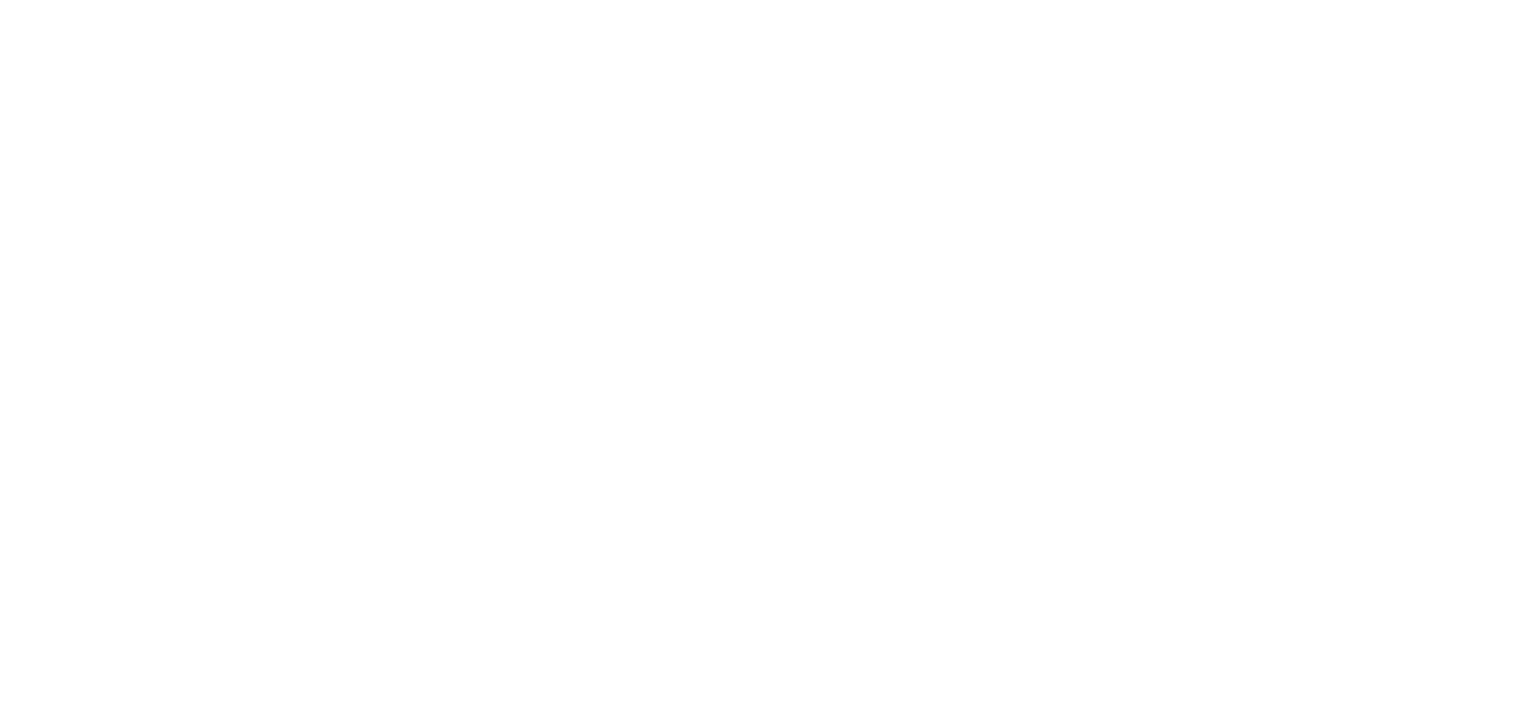 scroll, scrollTop: 0, scrollLeft: 0, axis: both 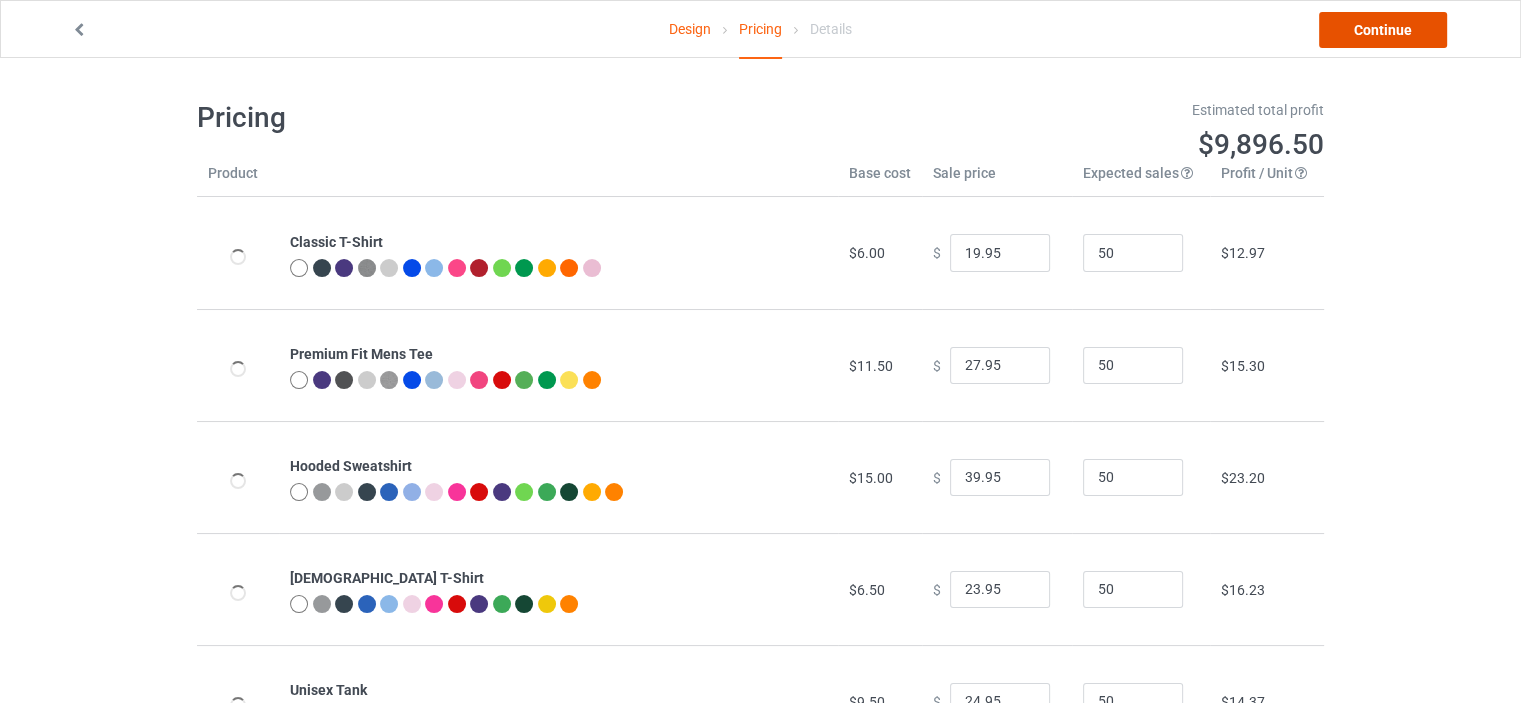 click on "Continue" at bounding box center [1383, 30] 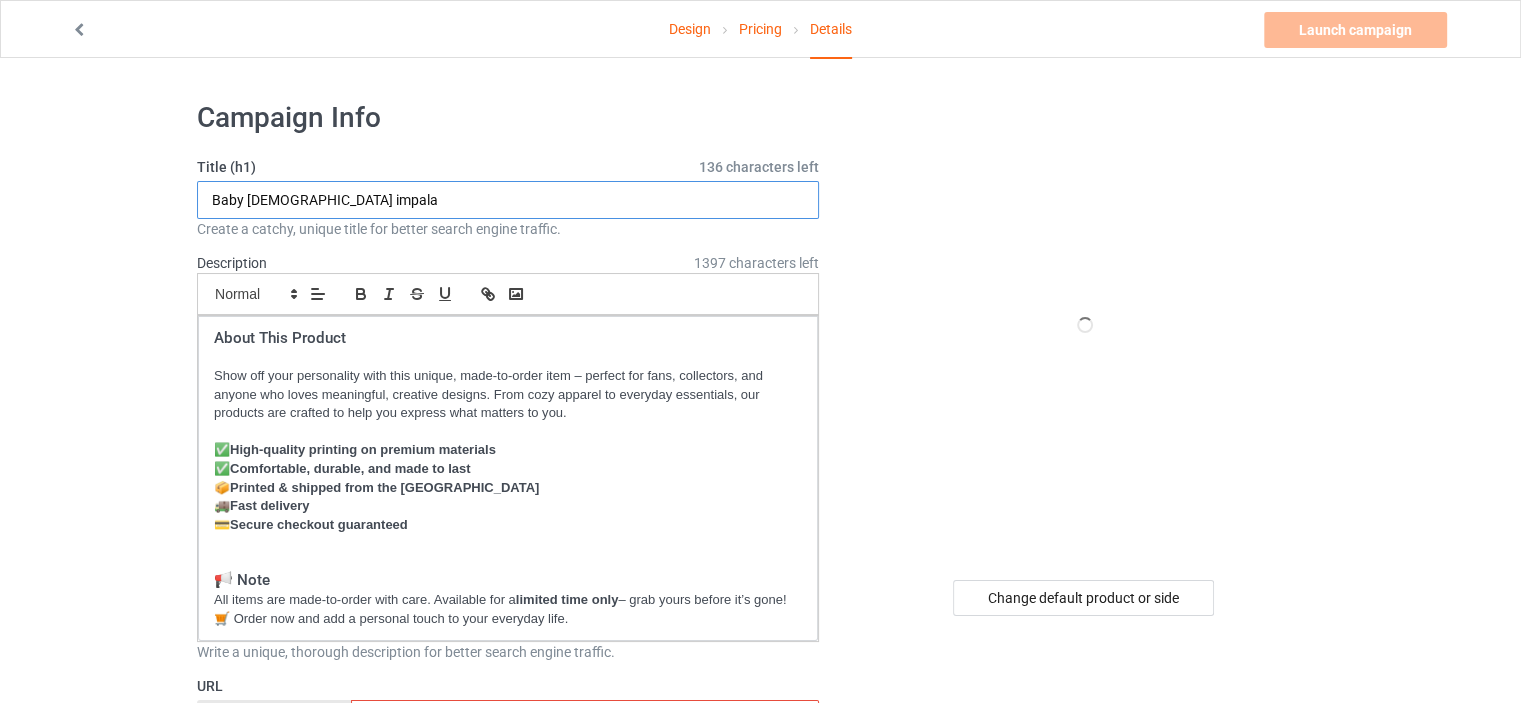 click on "Baby [DEMOGRAPHIC_DATA] impala" at bounding box center (508, 200) 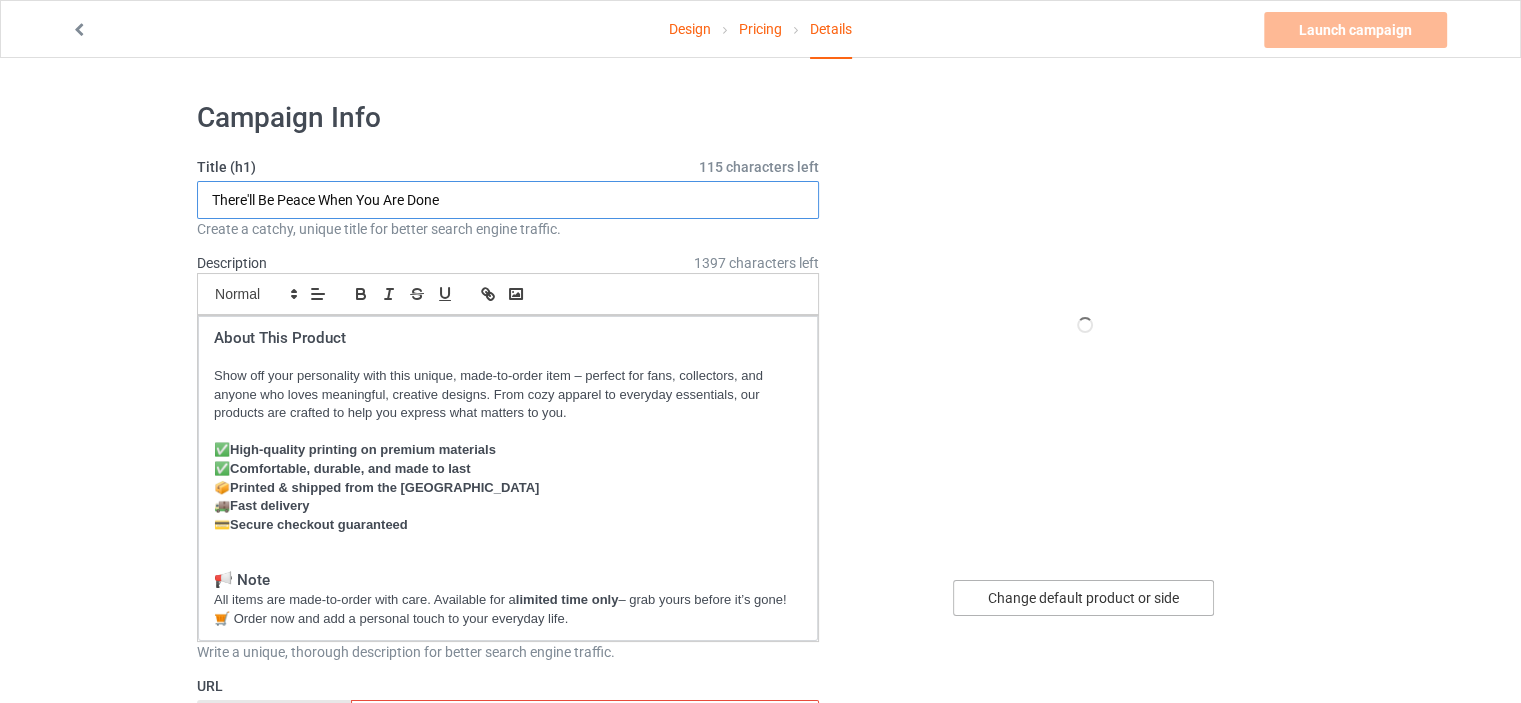 type on "There'll Be Peace When You Are Done" 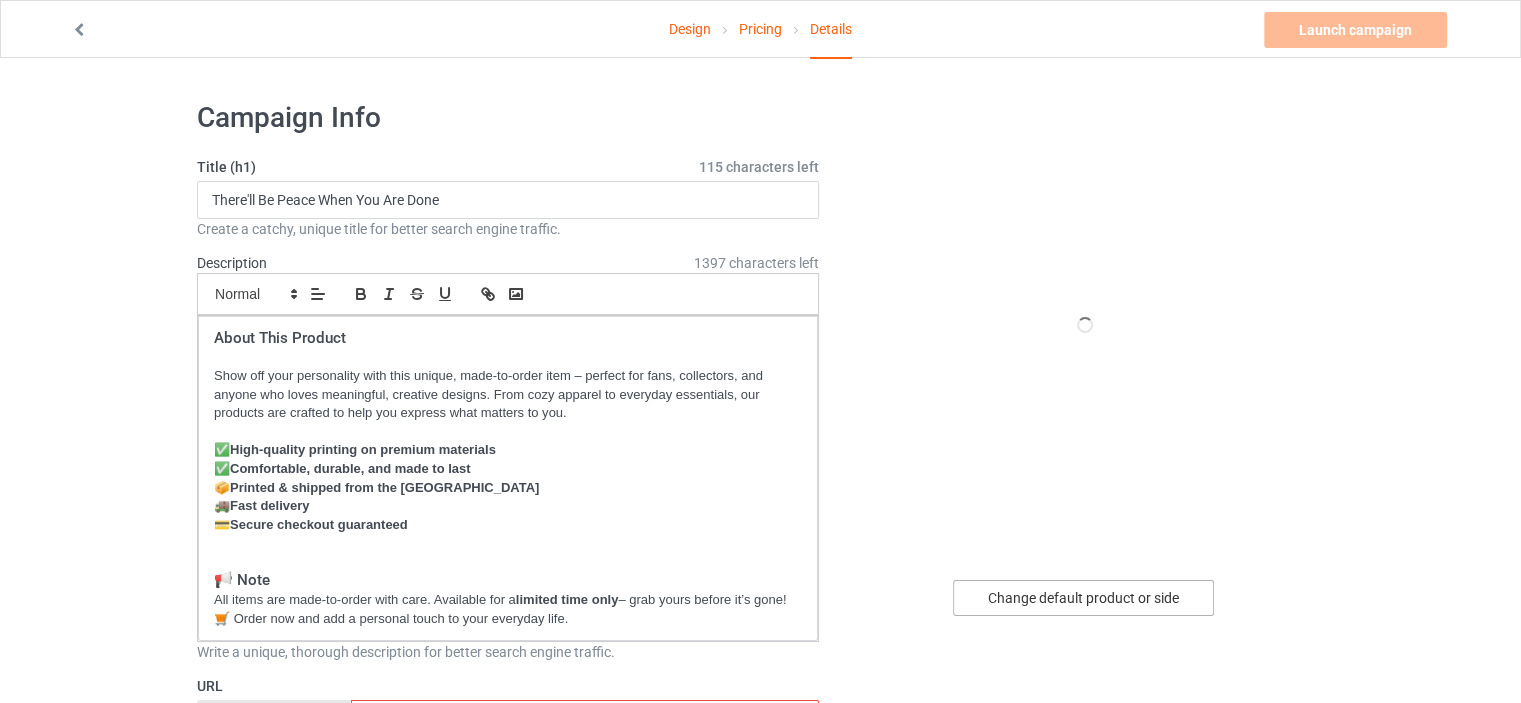 click on "Change default product or side" at bounding box center (1083, 598) 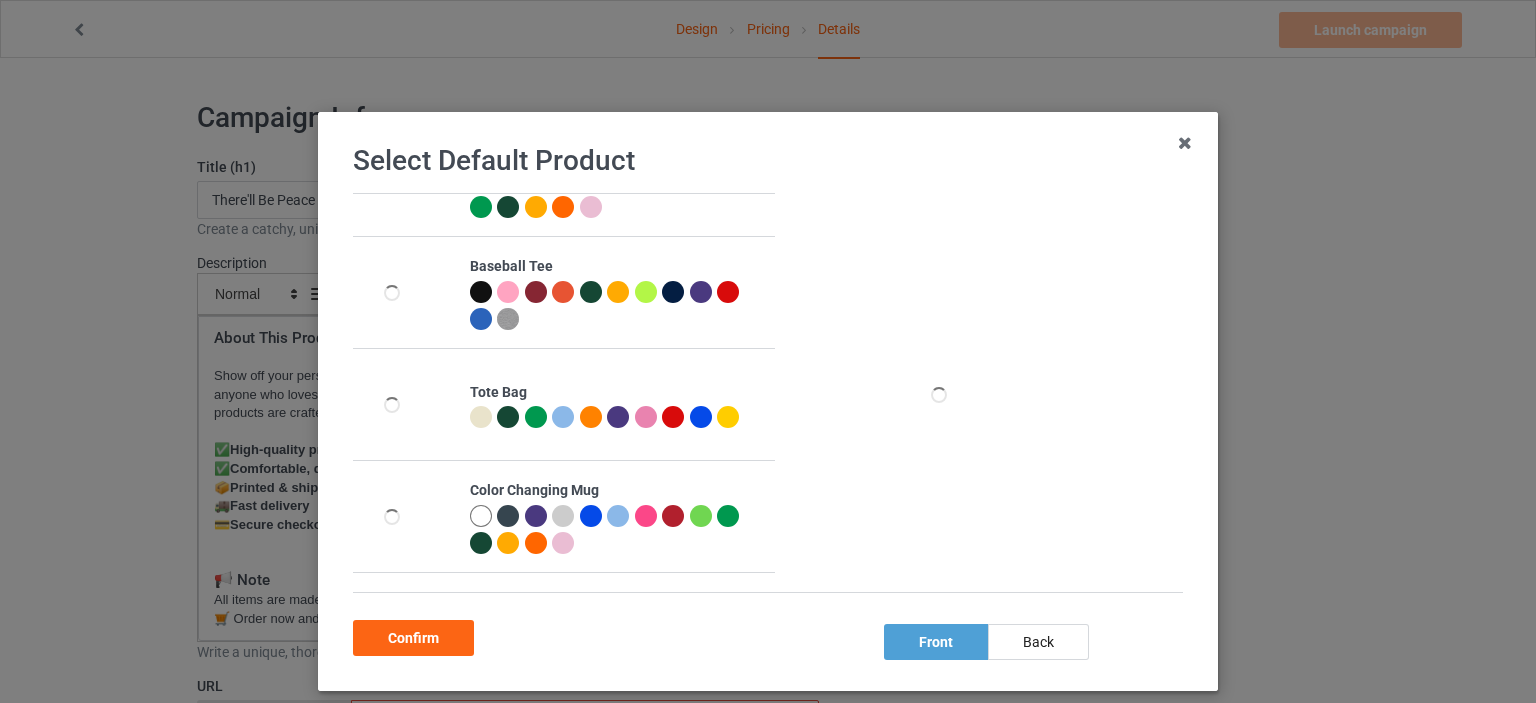 scroll, scrollTop: 1176, scrollLeft: 0, axis: vertical 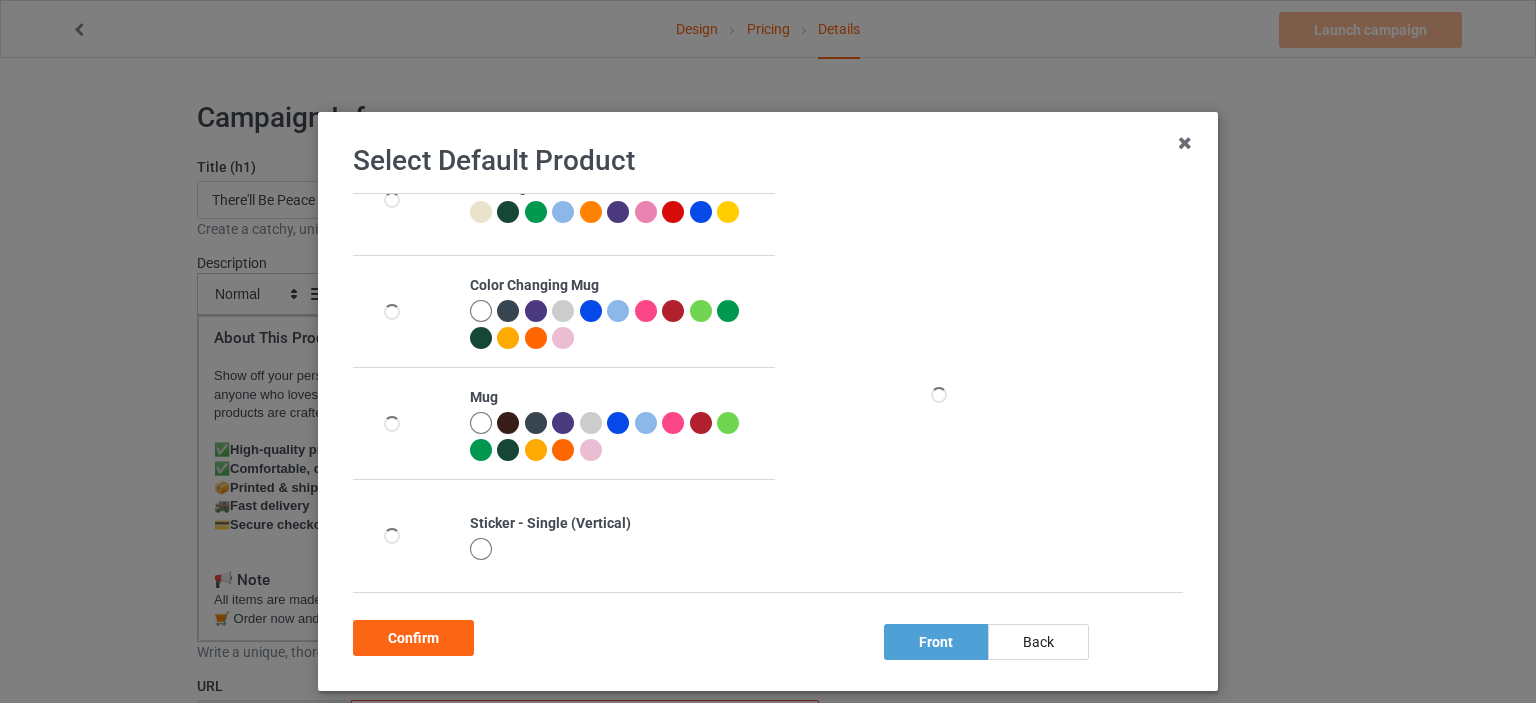 click at bounding box center (481, 423) 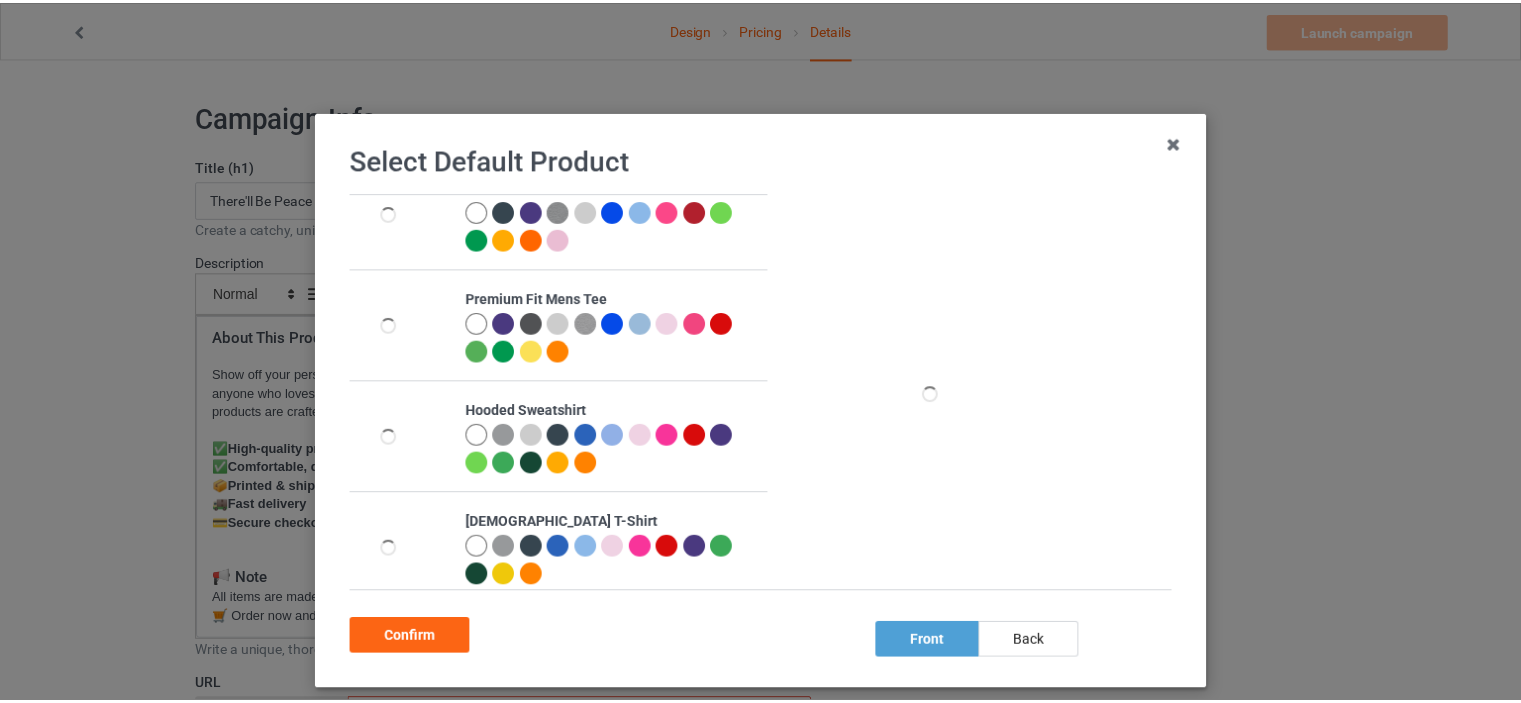 scroll, scrollTop: 0, scrollLeft: 0, axis: both 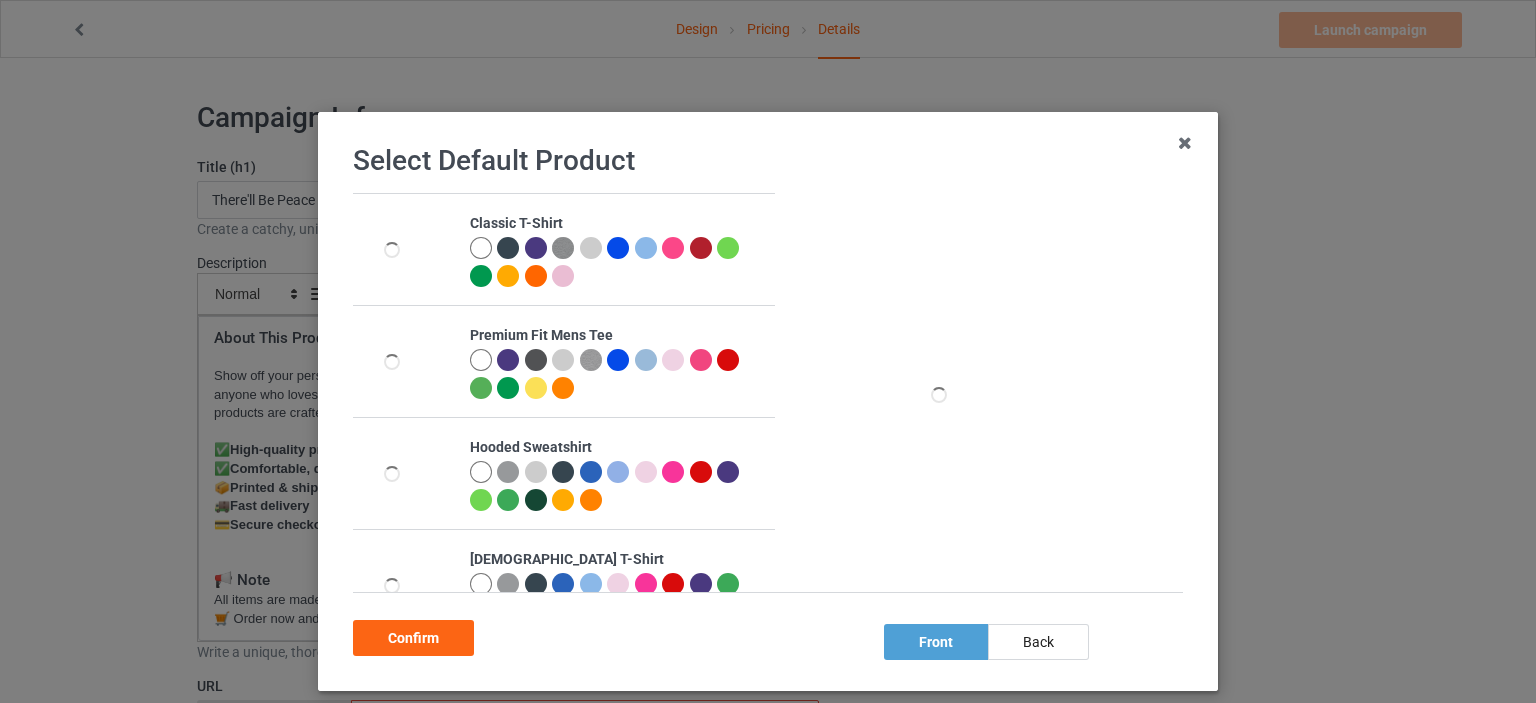 click at bounding box center [481, 248] 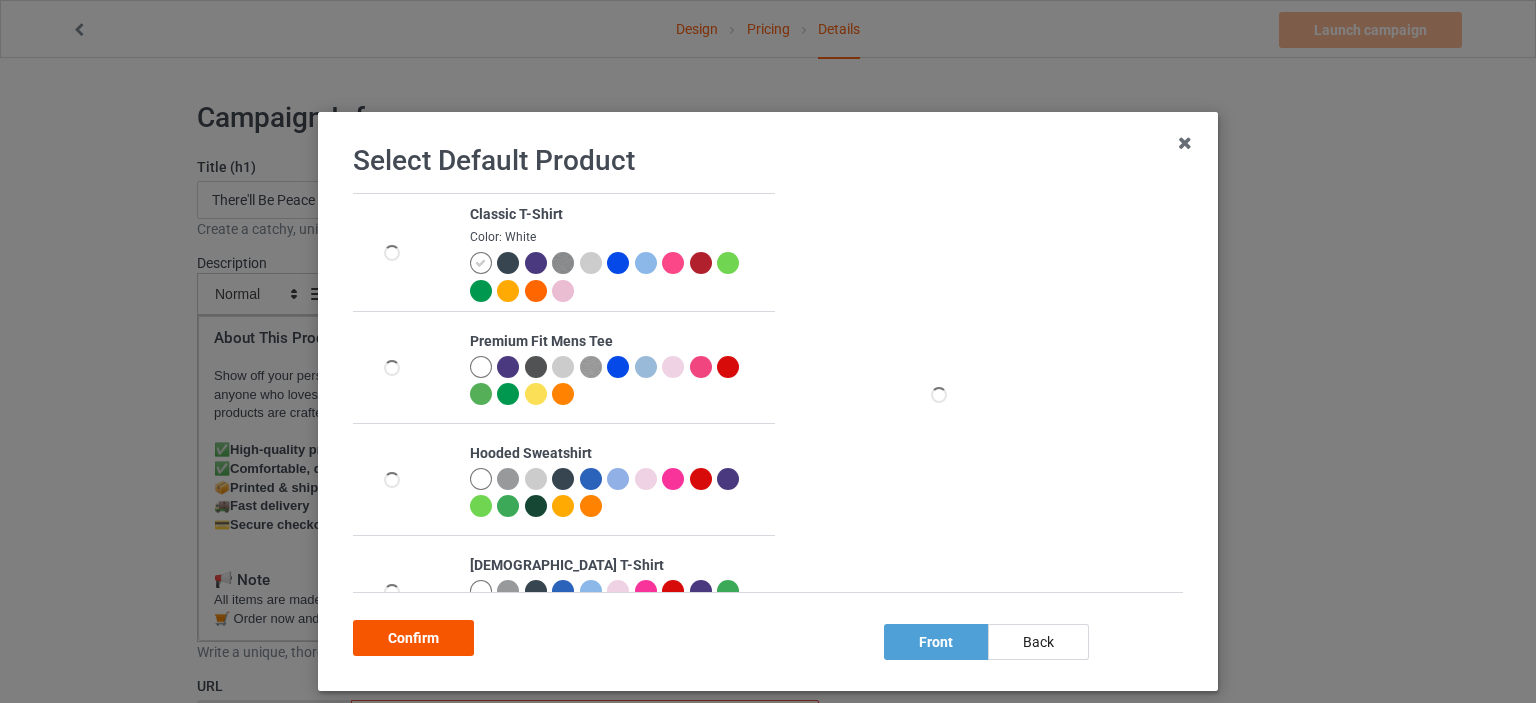 click on "Confirm" at bounding box center [413, 638] 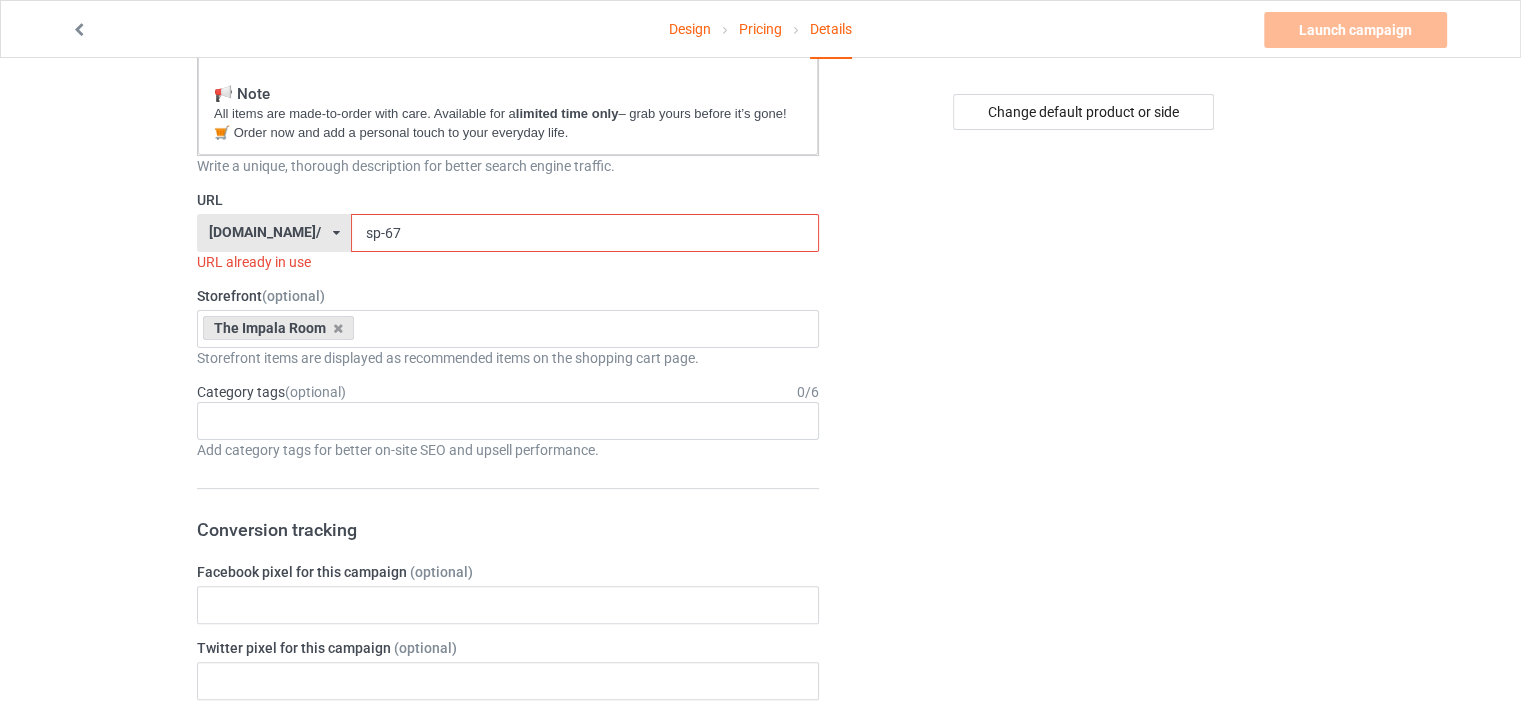 scroll, scrollTop: 500, scrollLeft: 0, axis: vertical 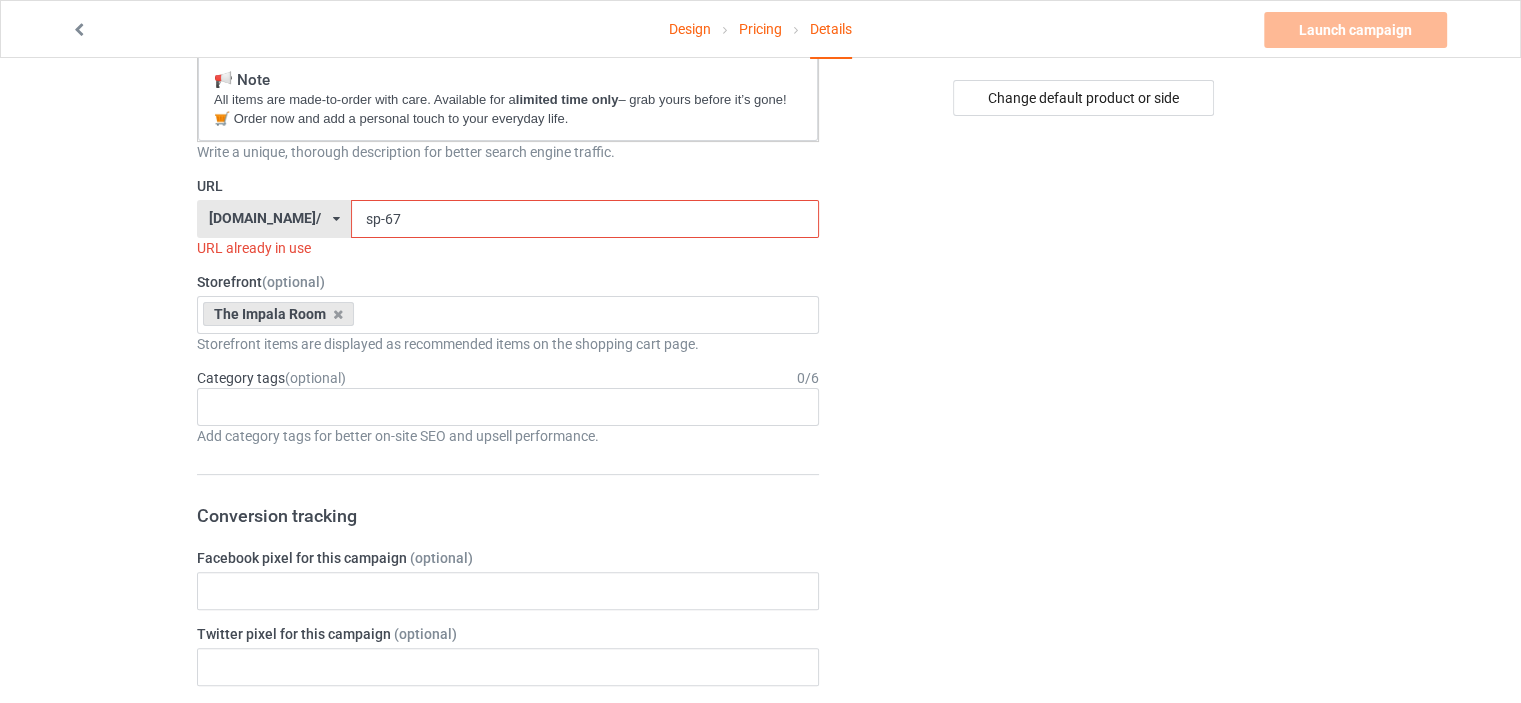 click on "sp-67" at bounding box center (584, 219) 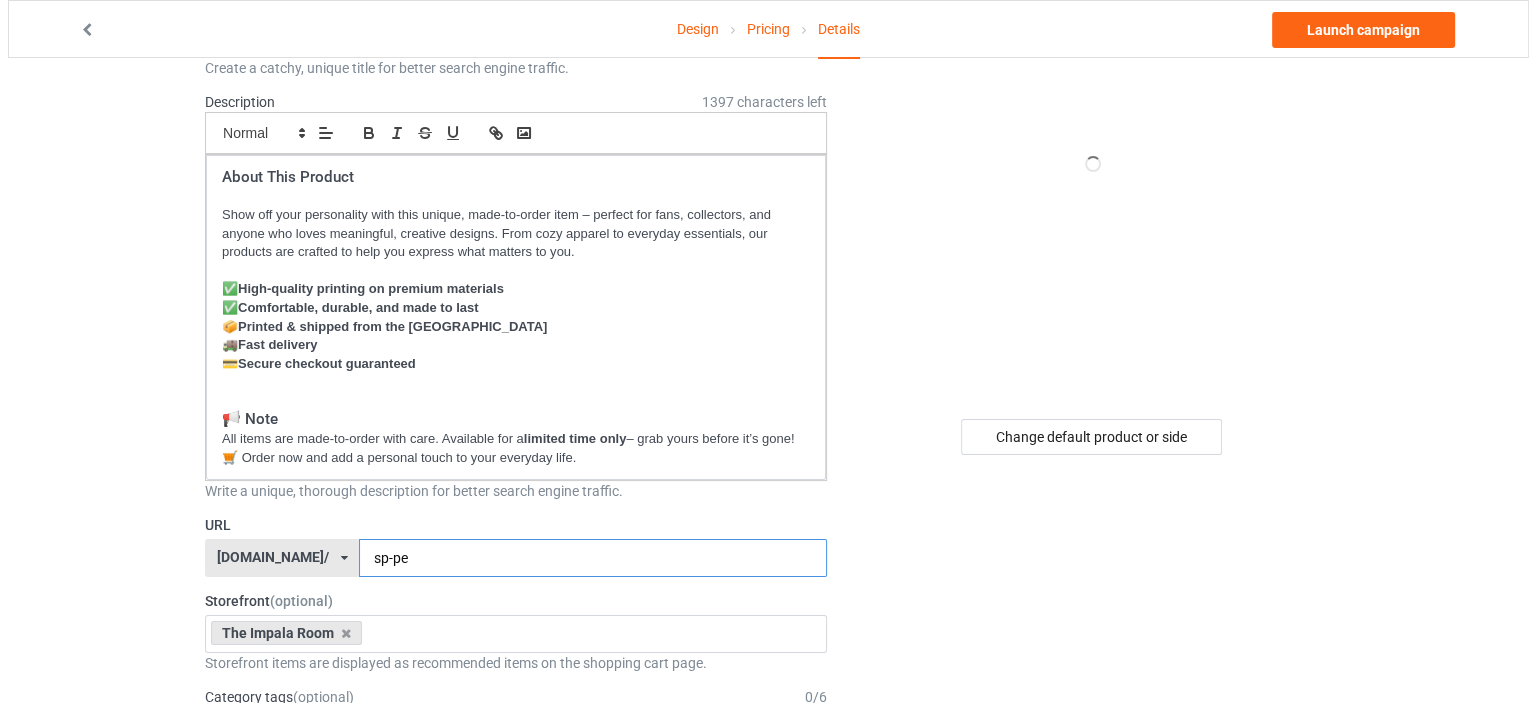 scroll, scrollTop: 0, scrollLeft: 0, axis: both 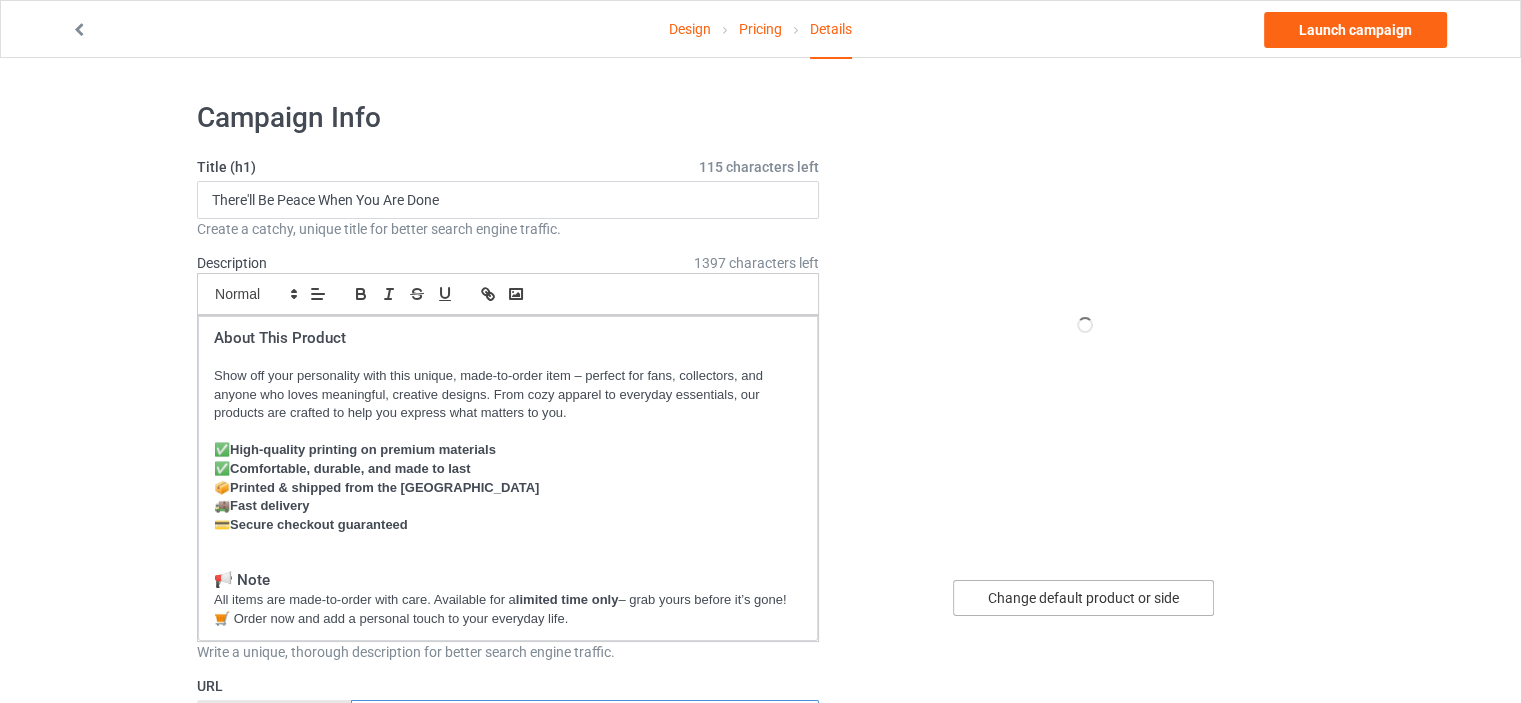 type on "sp-pe" 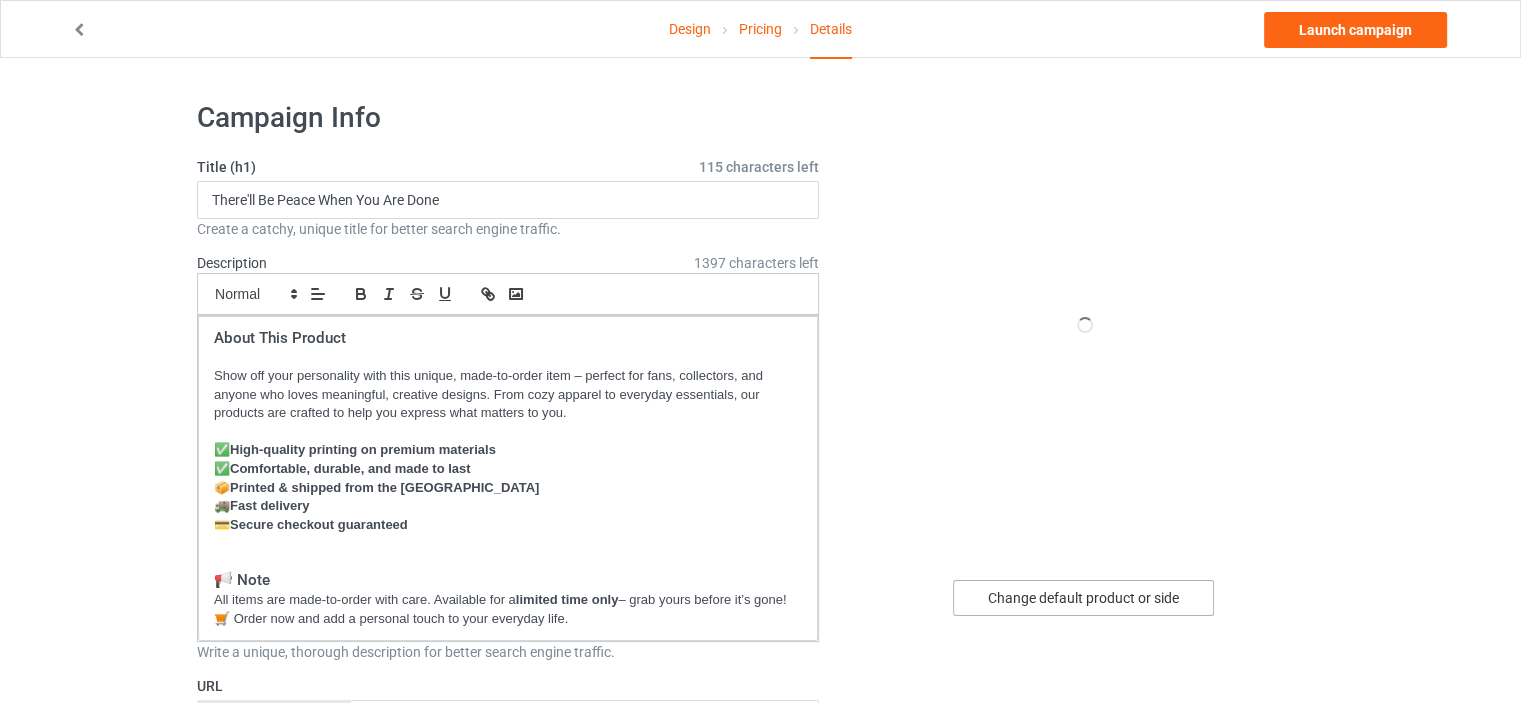 click on "Change default product or side" at bounding box center [1083, 598] 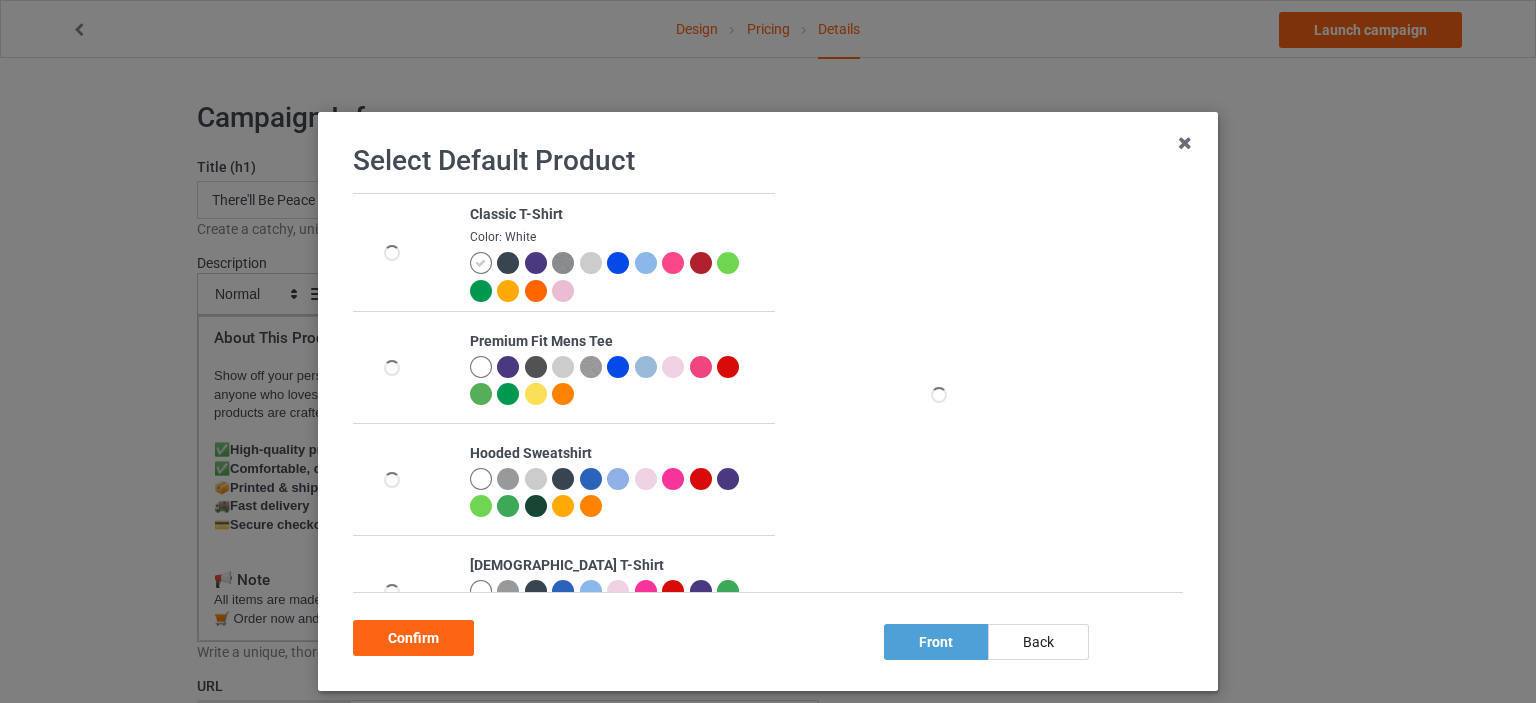 click at bounding box center (481, 263) 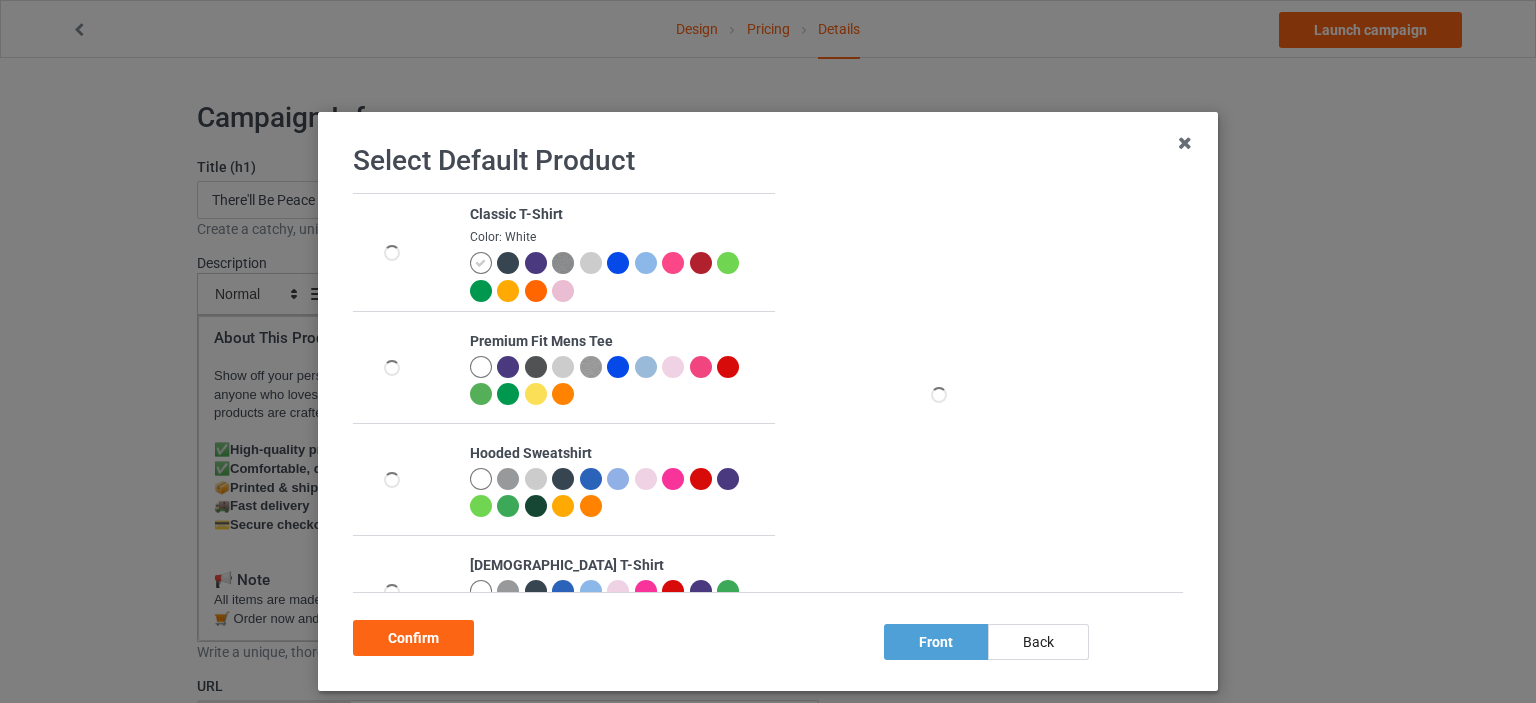 click at bounding box center (481, 263) 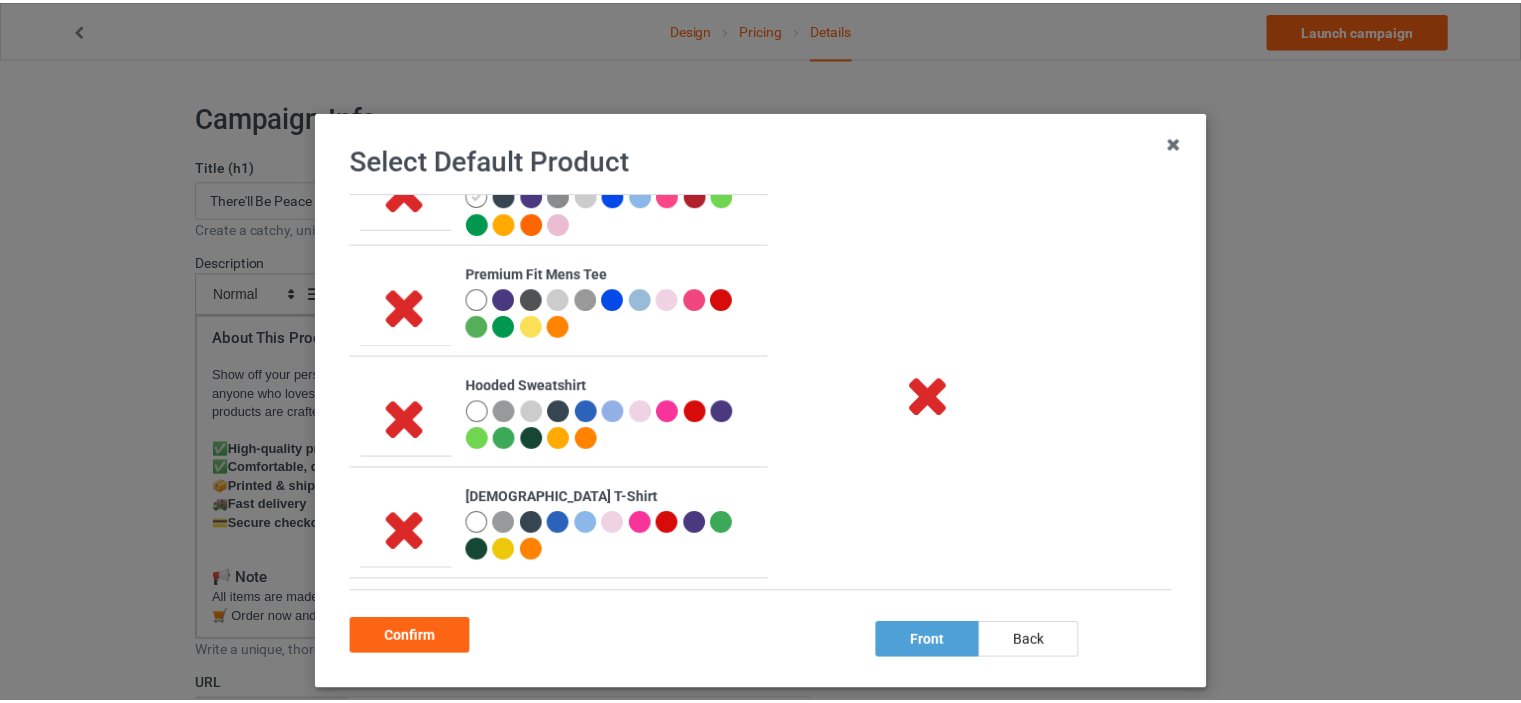 scroll, scrollTop: 0, scrollLeft: 0, axis: both 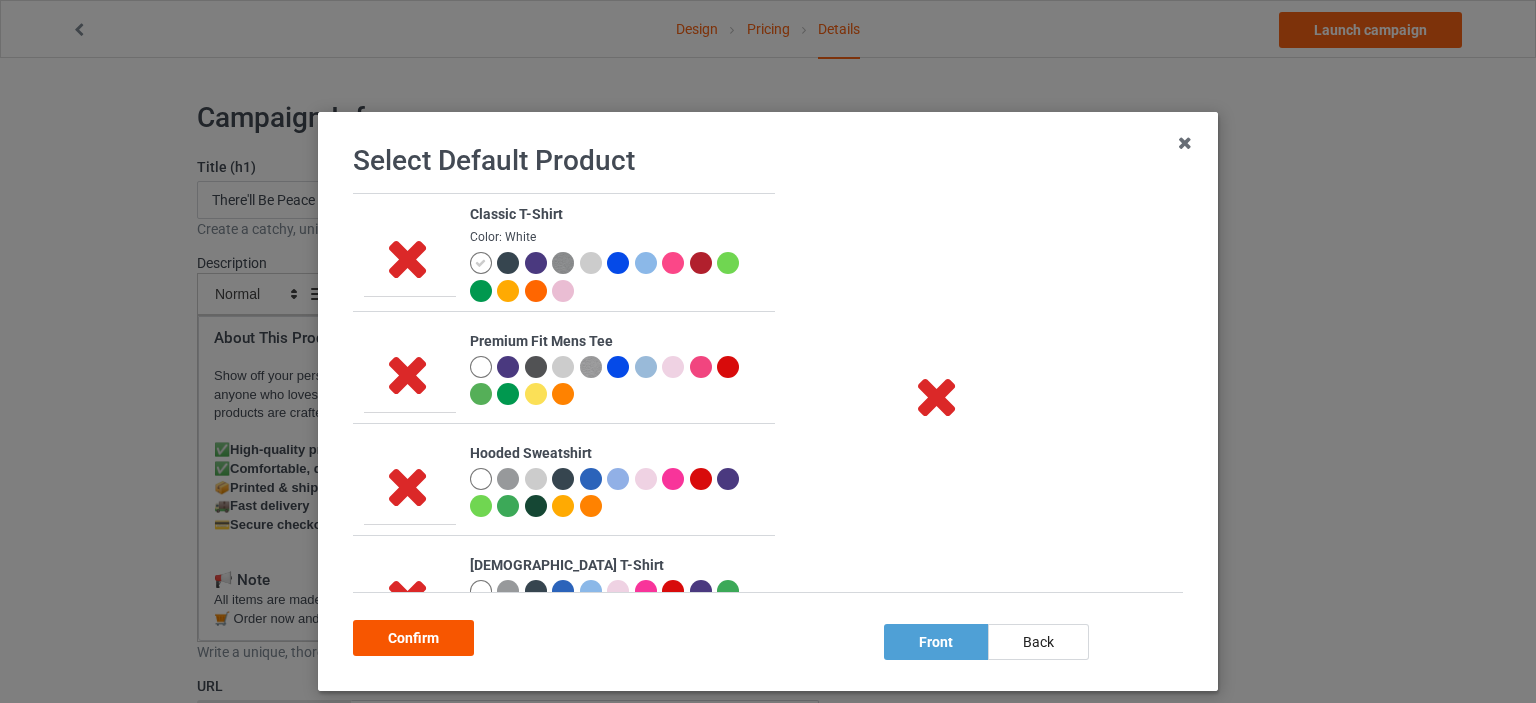 click on "Confirm" at bounding box center [413, 638] 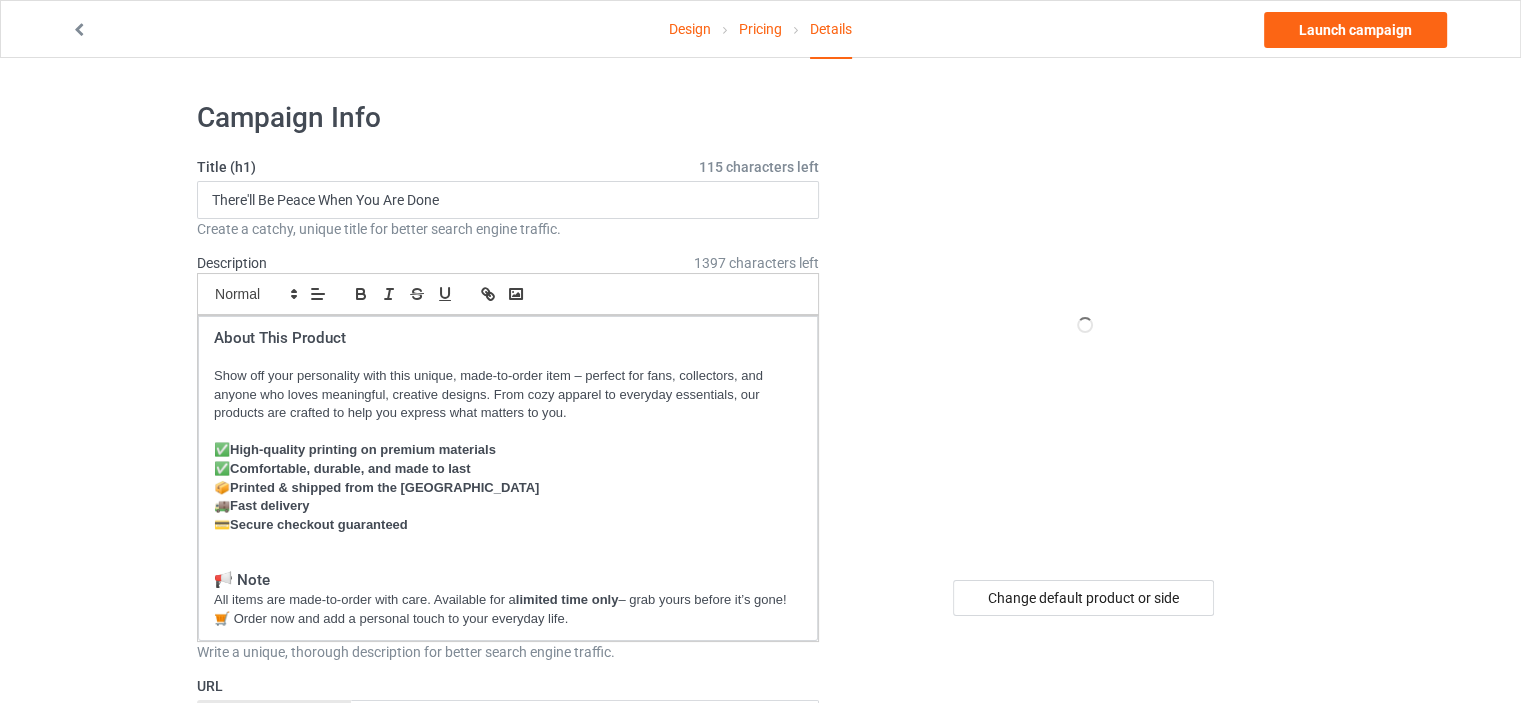 click on "Pricing" at bounding box center (760, 29) 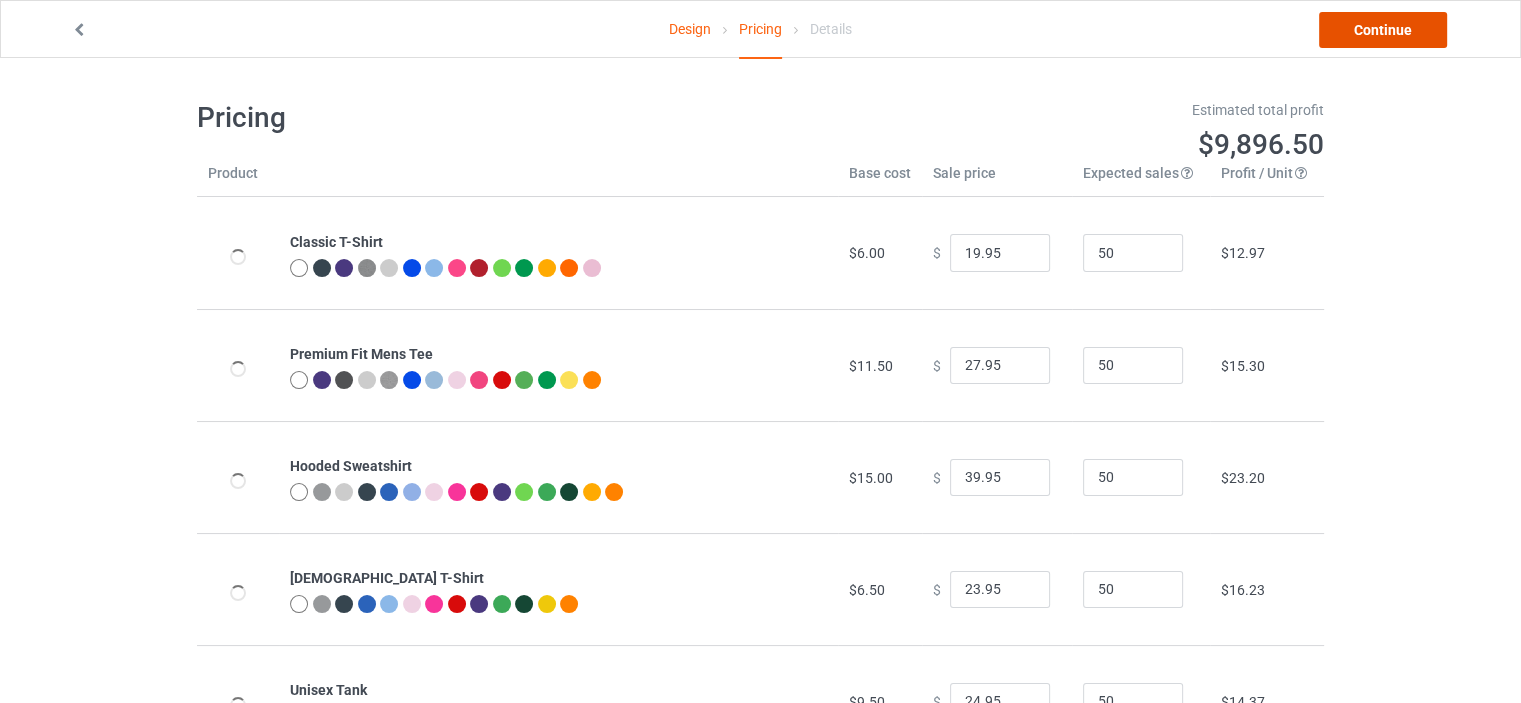click on "Continue" at bounding box center (1383, 30) 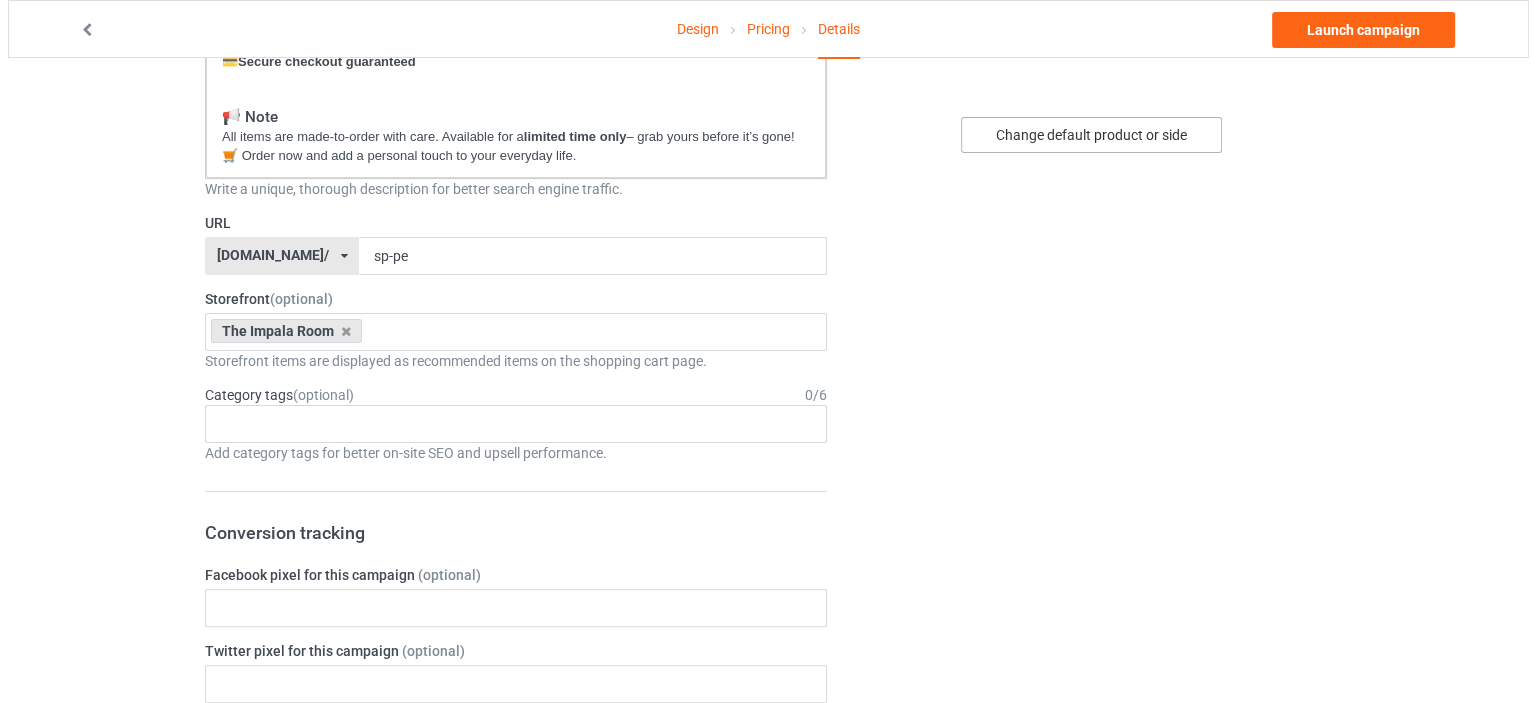 scroll, scrollTop: 0, scrollLeft: 0, axis: both 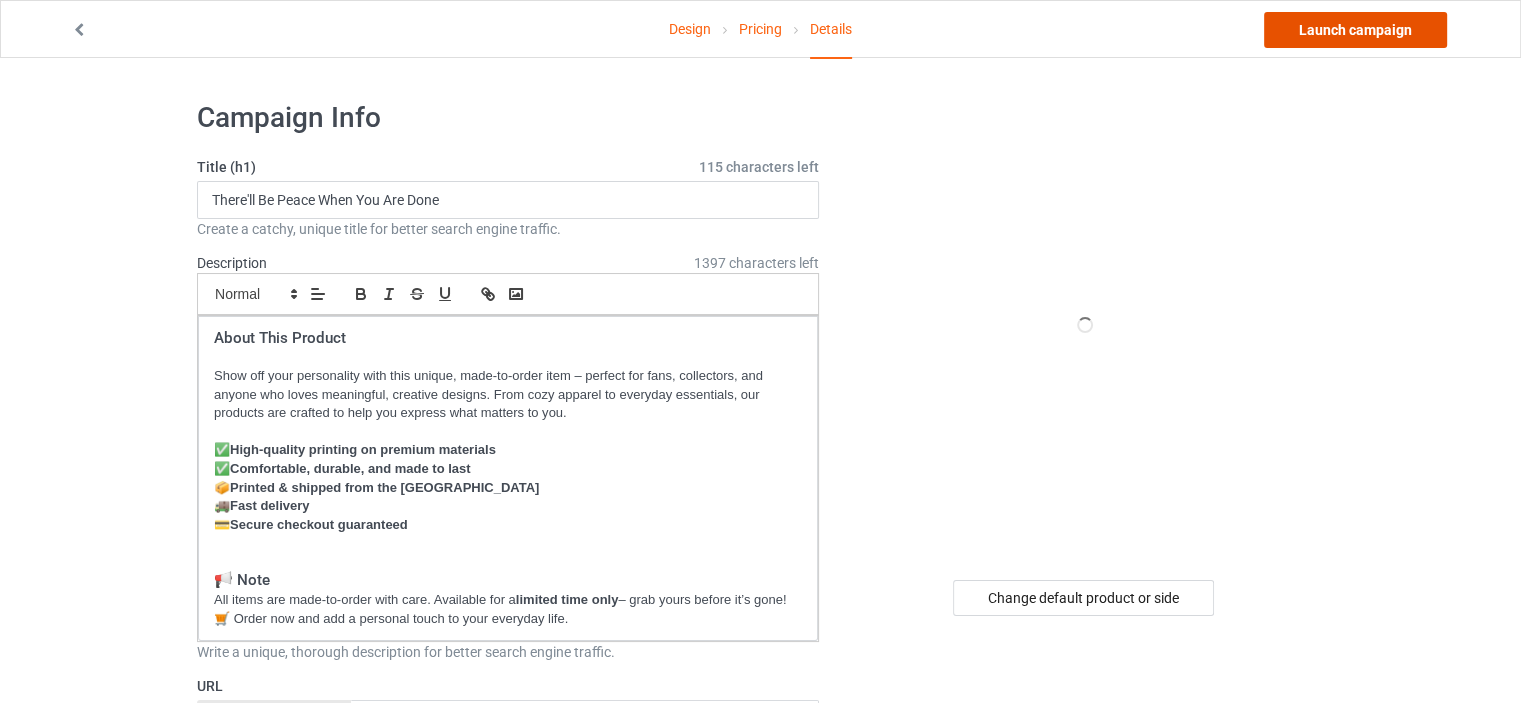 click on "Launch campaign" at bounding box center (1355, 30) 